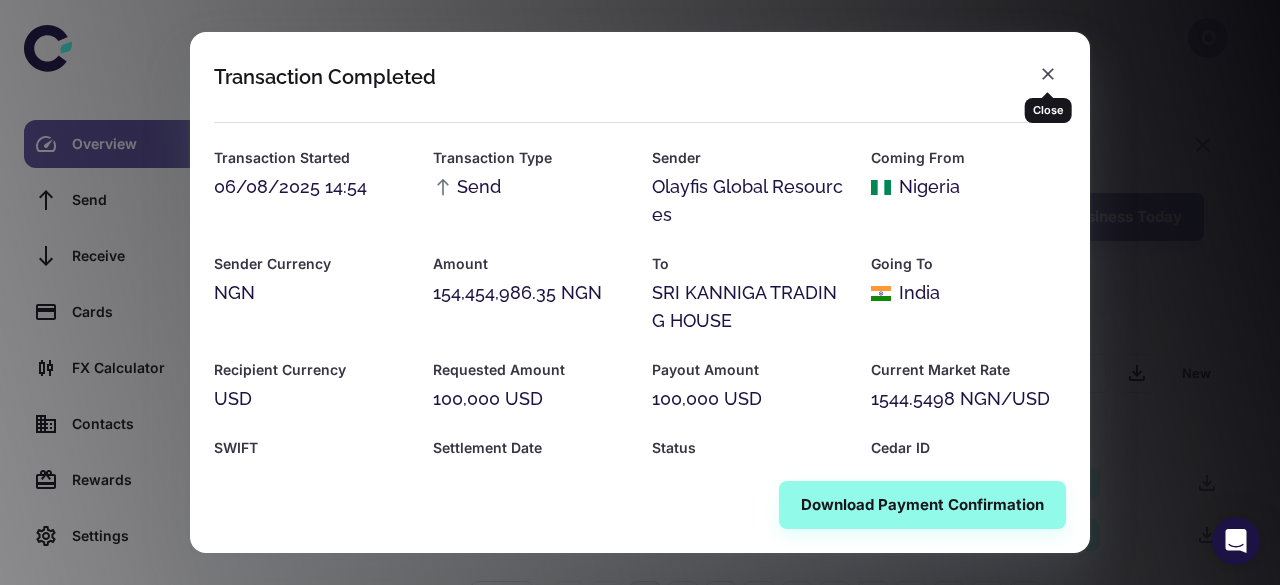 scroll, scrollTop: 0, scrollLeft: 0, axis: both 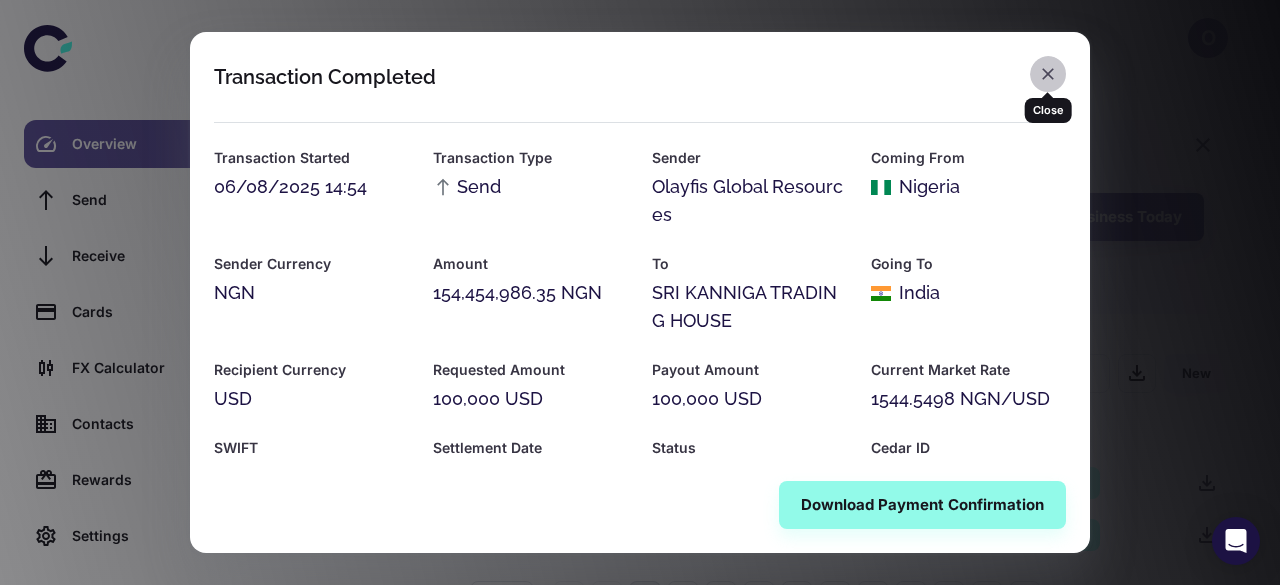 click 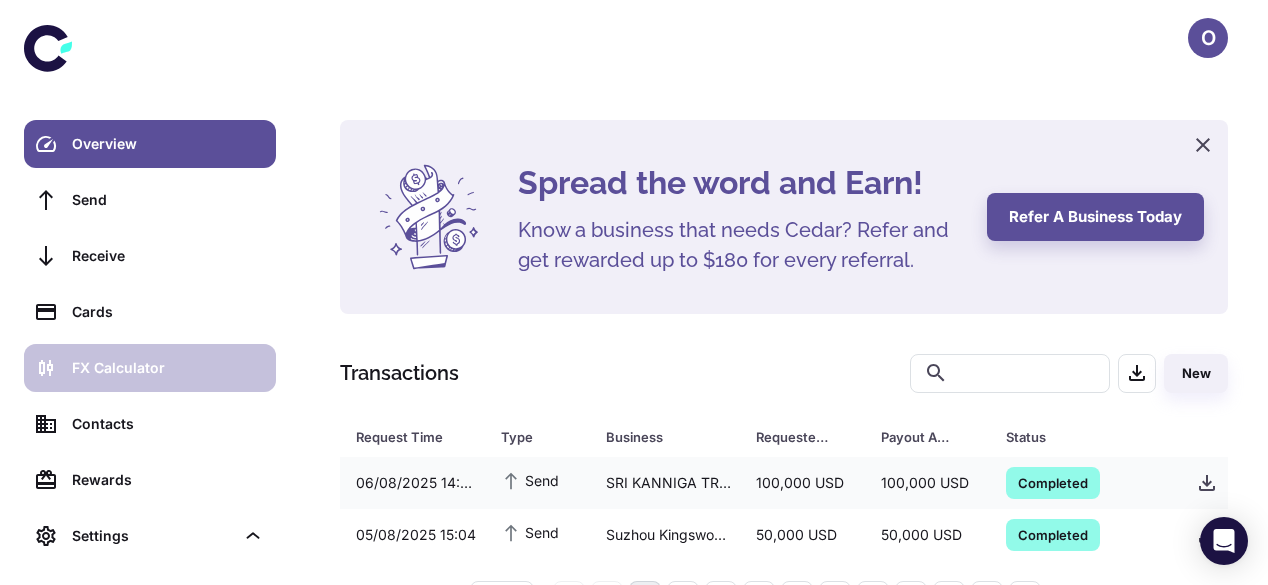 click on "FX Calculator" at bounding box center [150, 368] 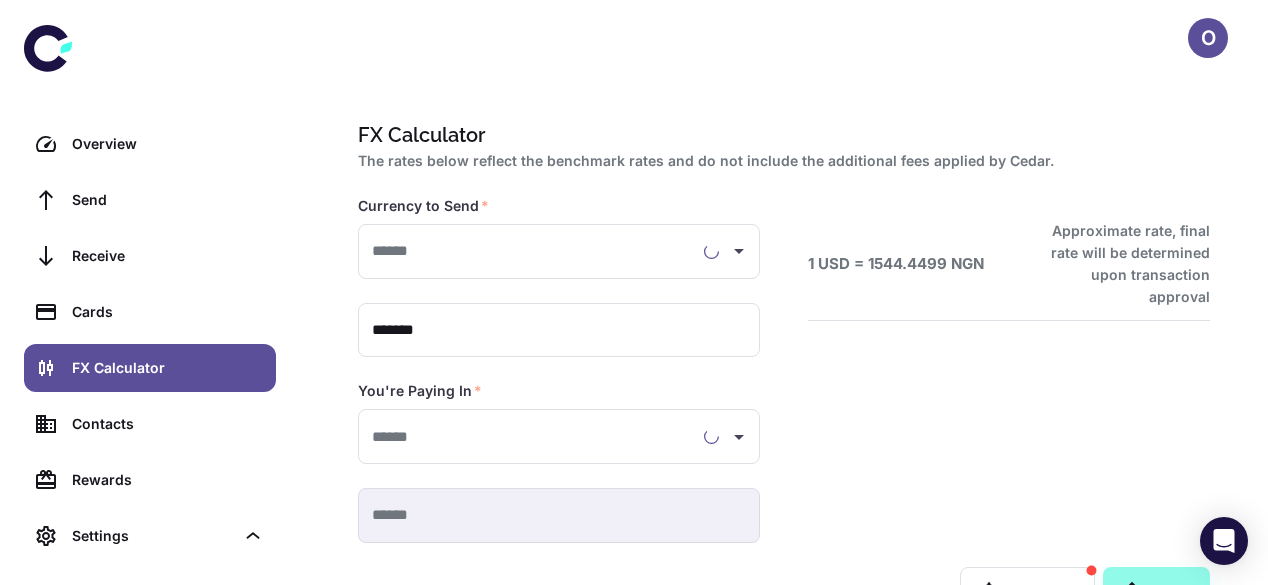 type on "**********" 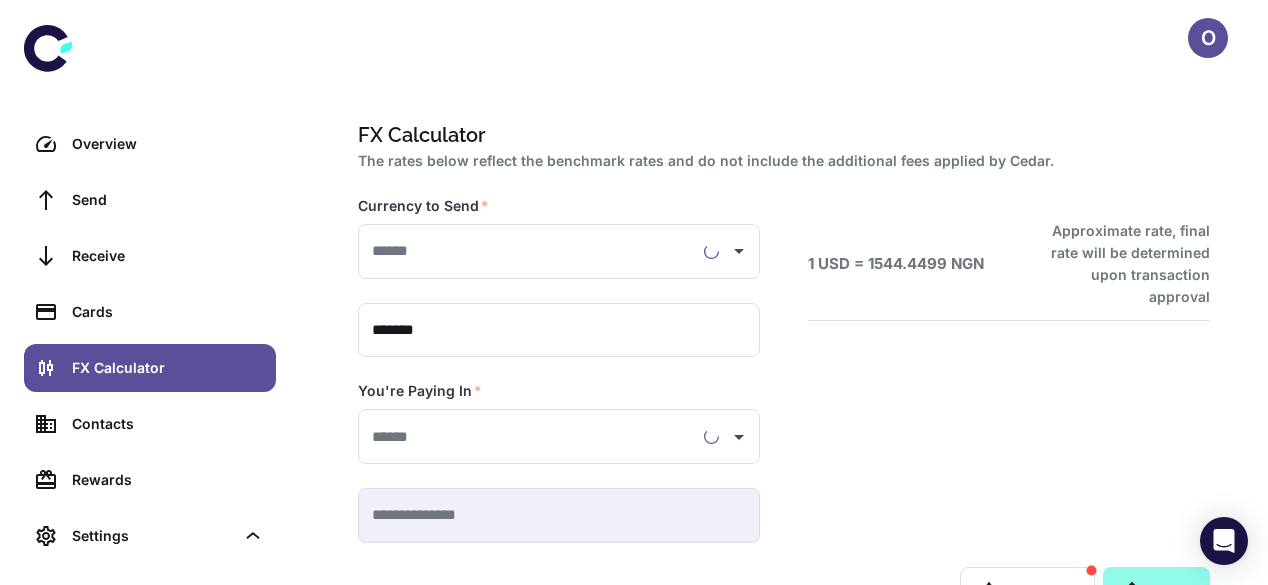 type on "**********" 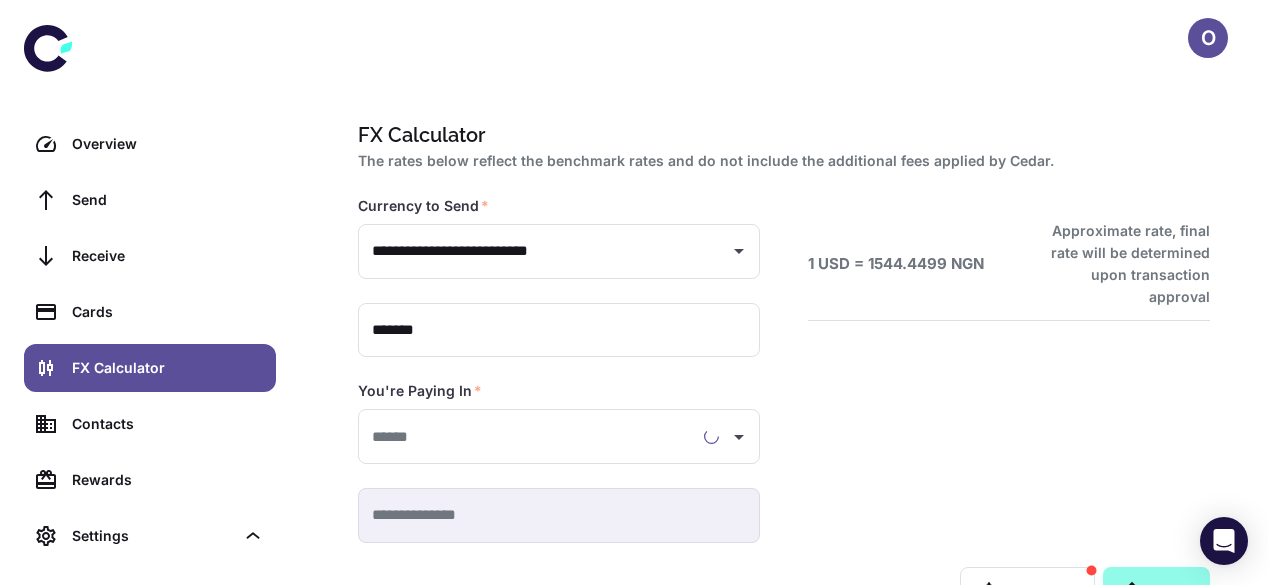 type on "**********" 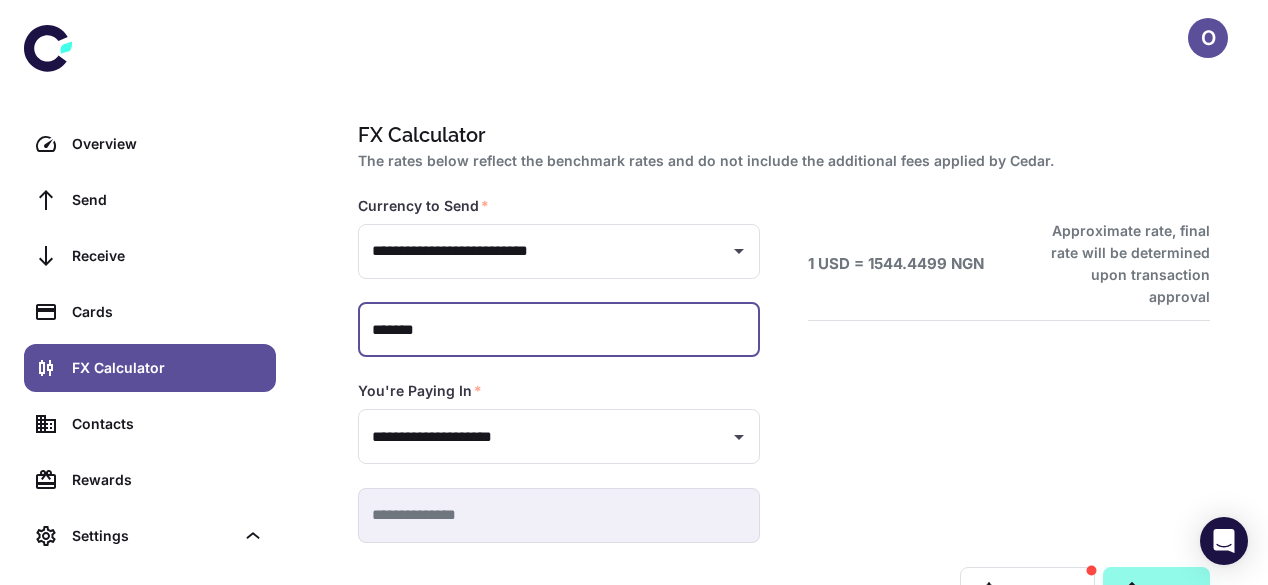 drag, startPoint x: 448, startPoint y: 335, endPoint x: 288, endPoint y: 339, distance: 160.04999 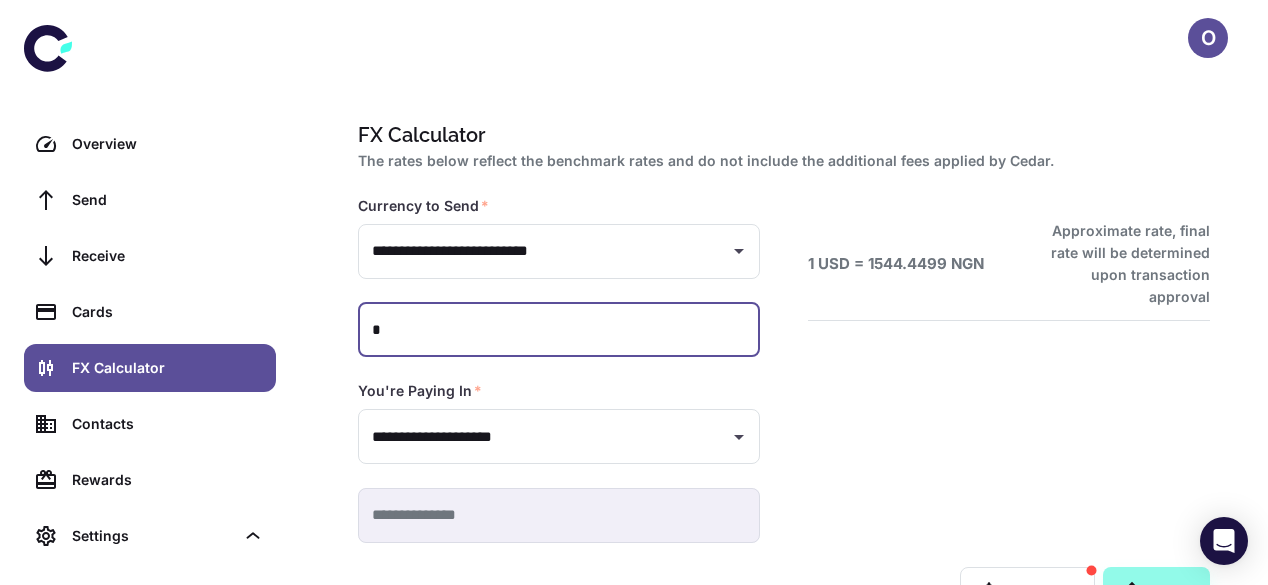 type 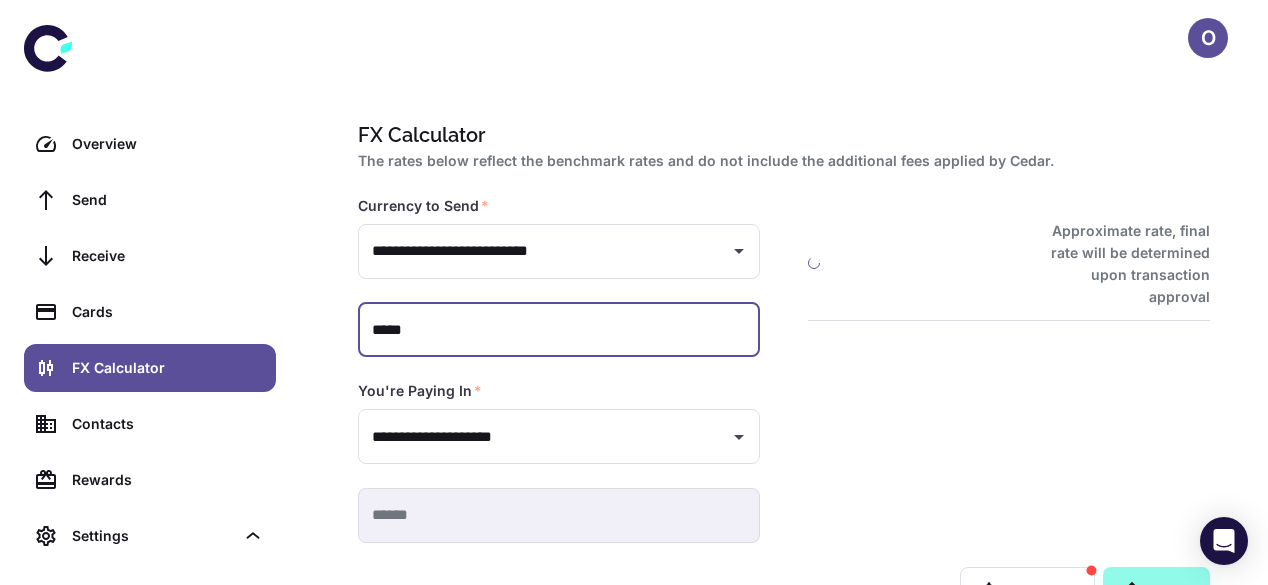 type on "******" 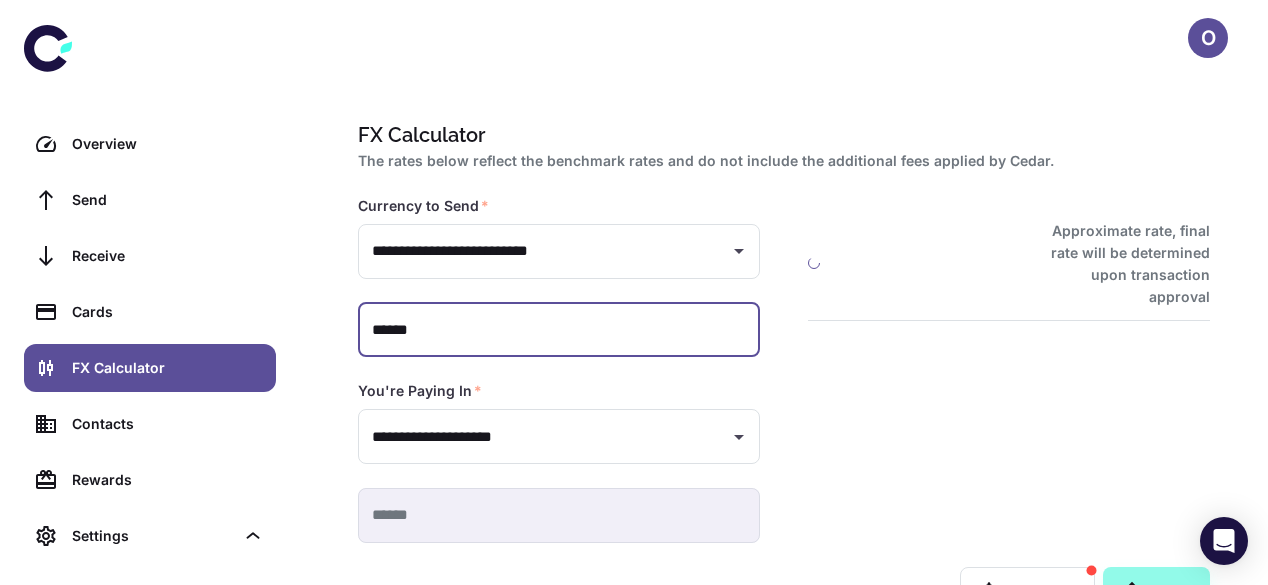 type on "**********" 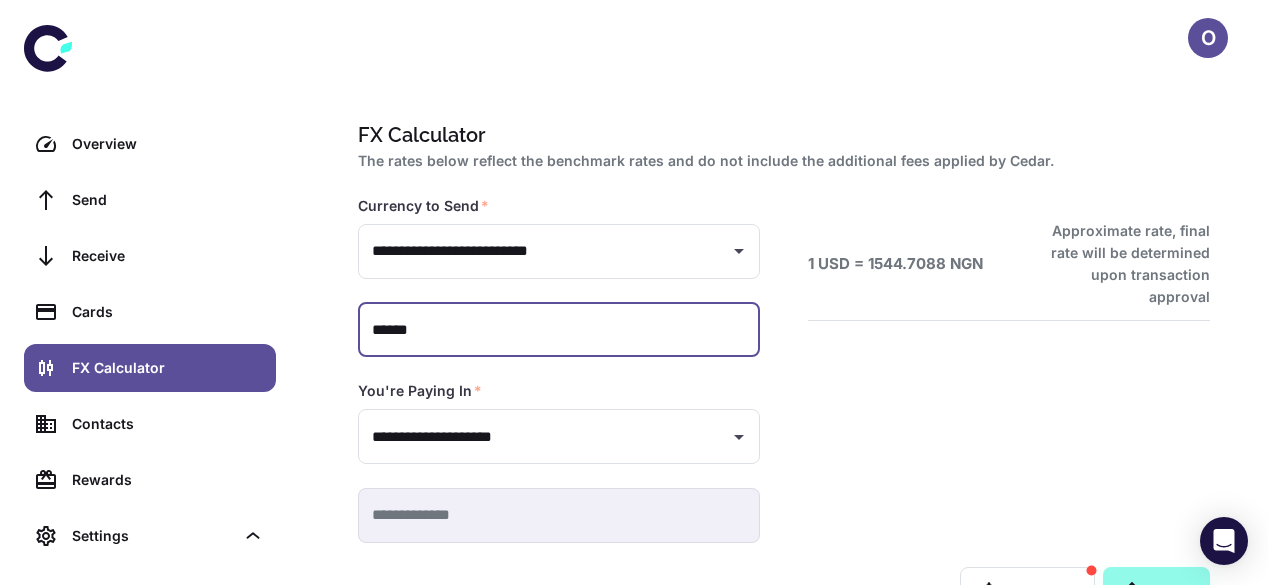 drag, startPoint x: 486, startPoint y: 317, endPoint x: 310, endPoint y: 335, distance: 176.91806 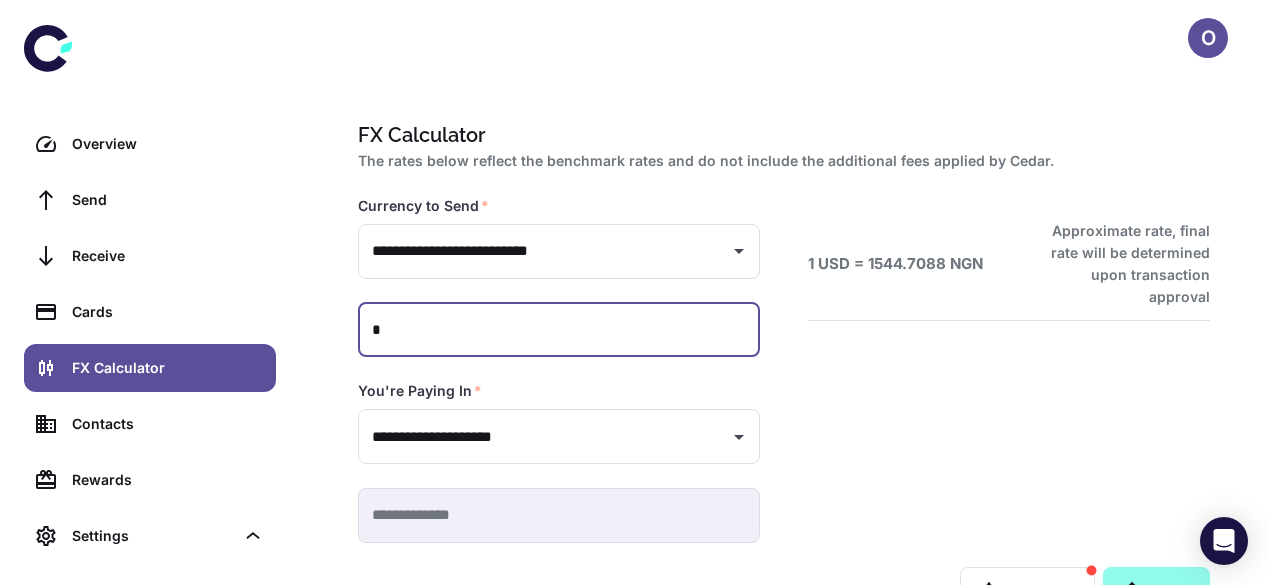 type 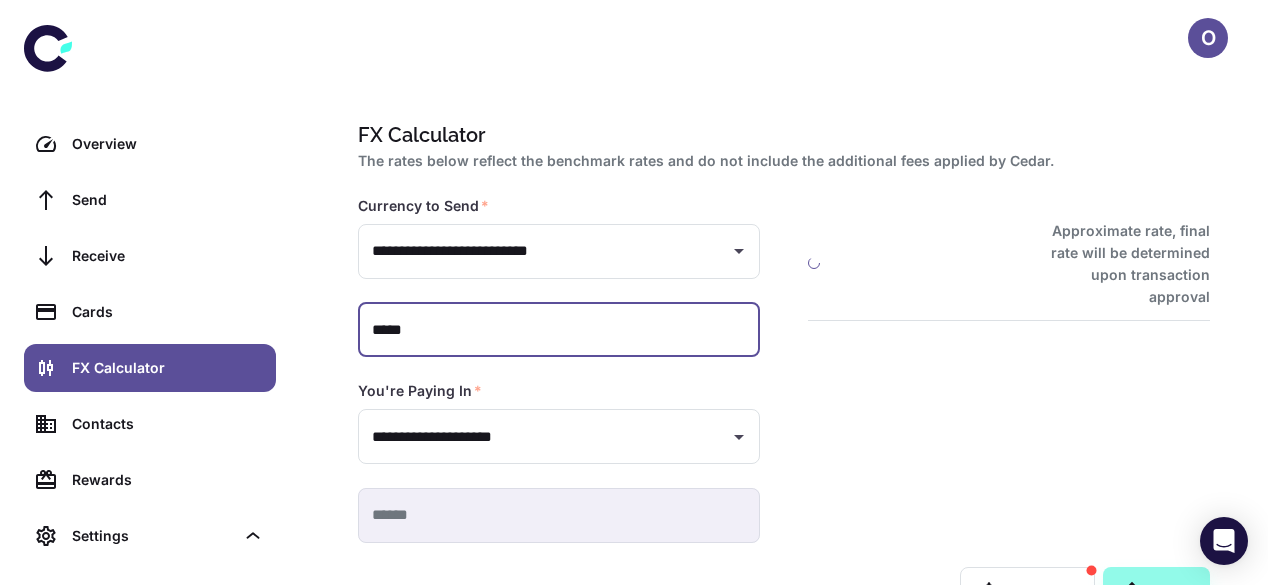 type on "******" 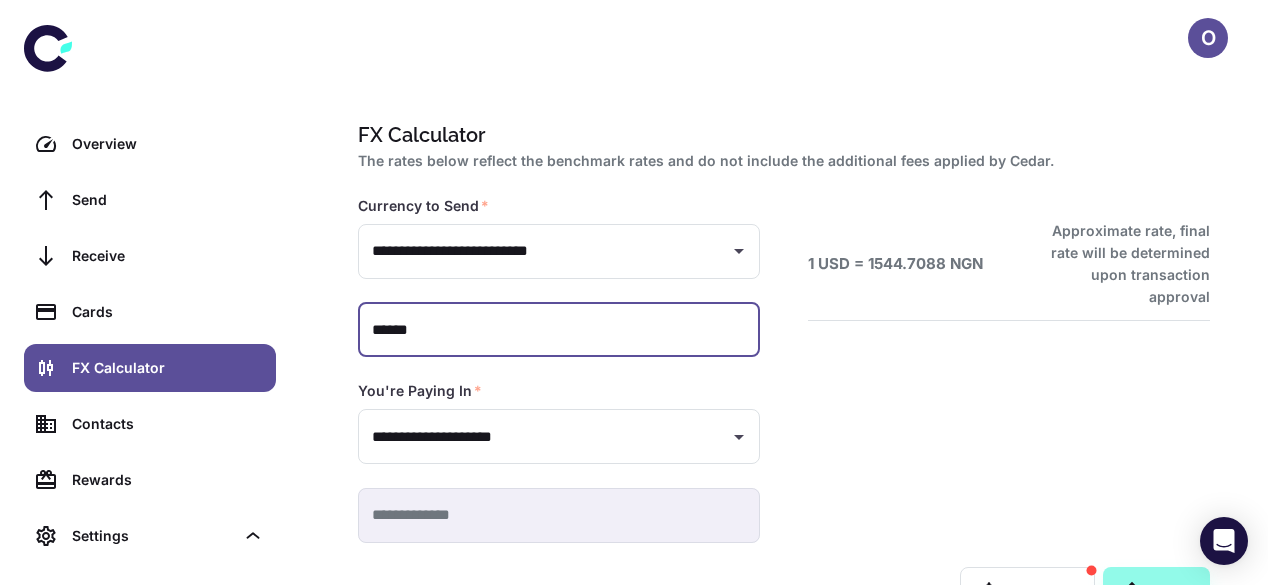 type on "**********" 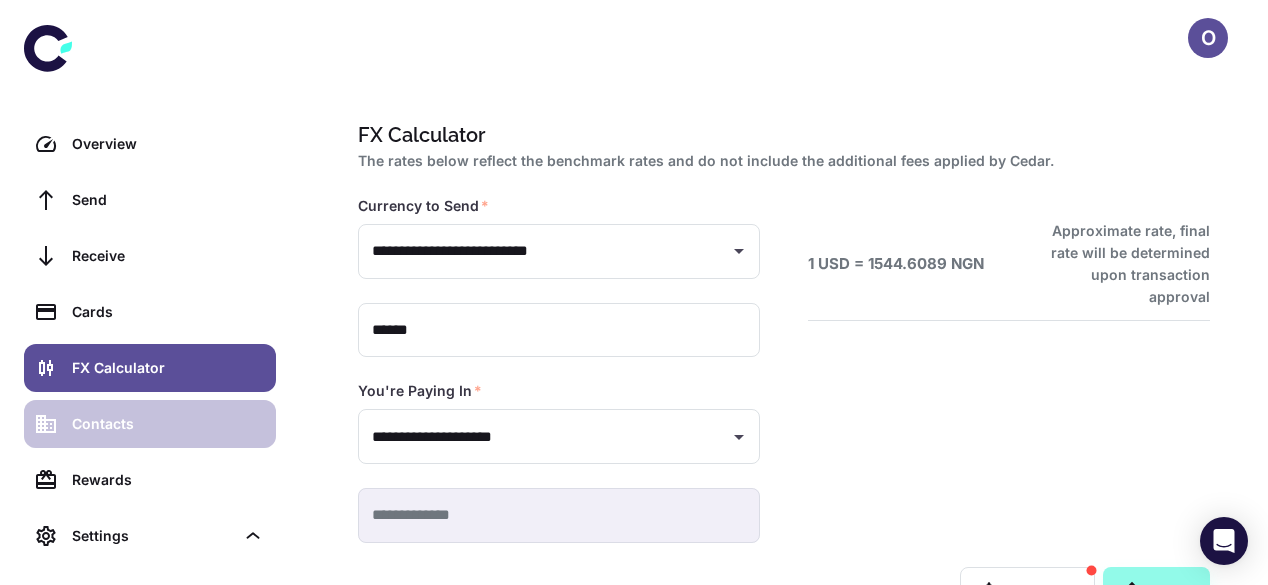 click on "Contacts" at bounding box center (168, 424) 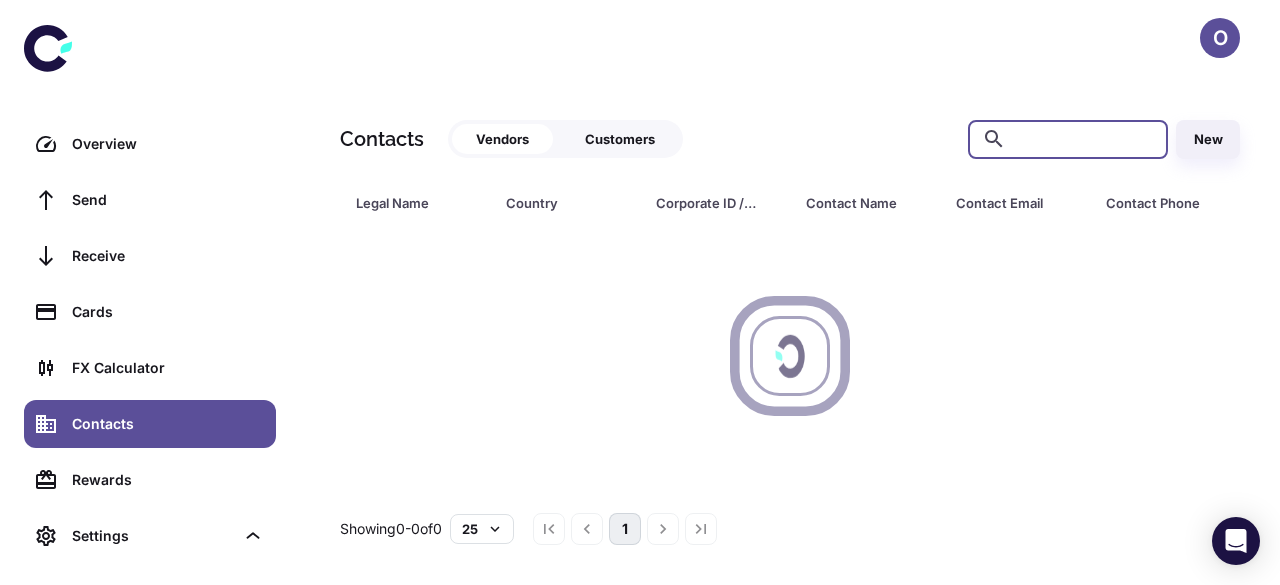 click at bounding box center (1084, 139) 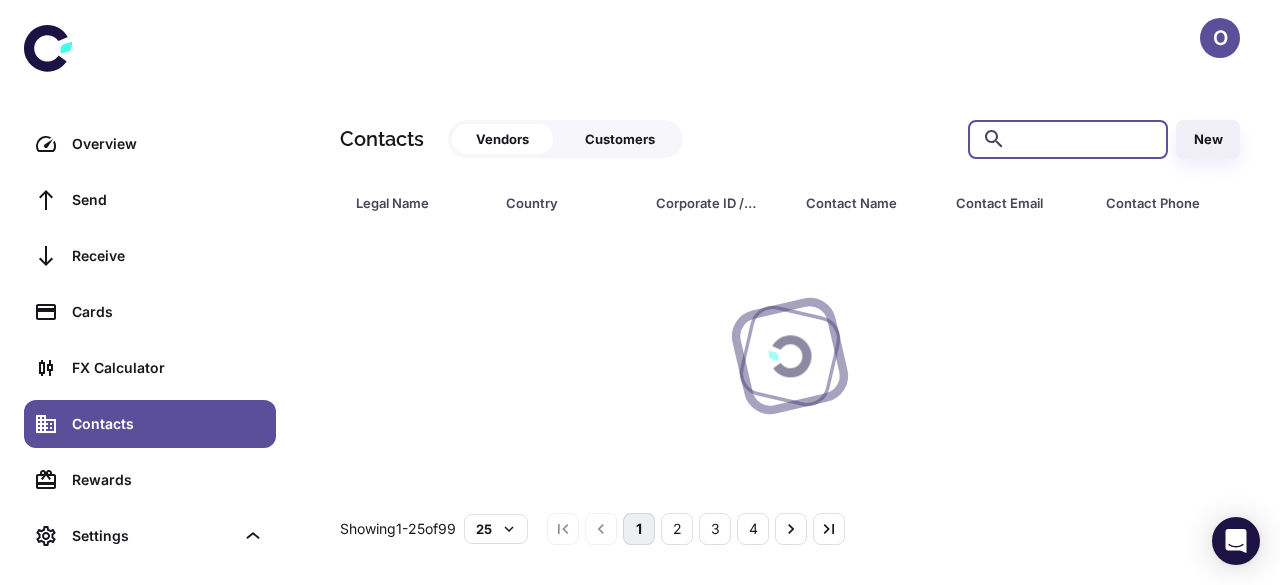 click at bounding box center (1084, 139) 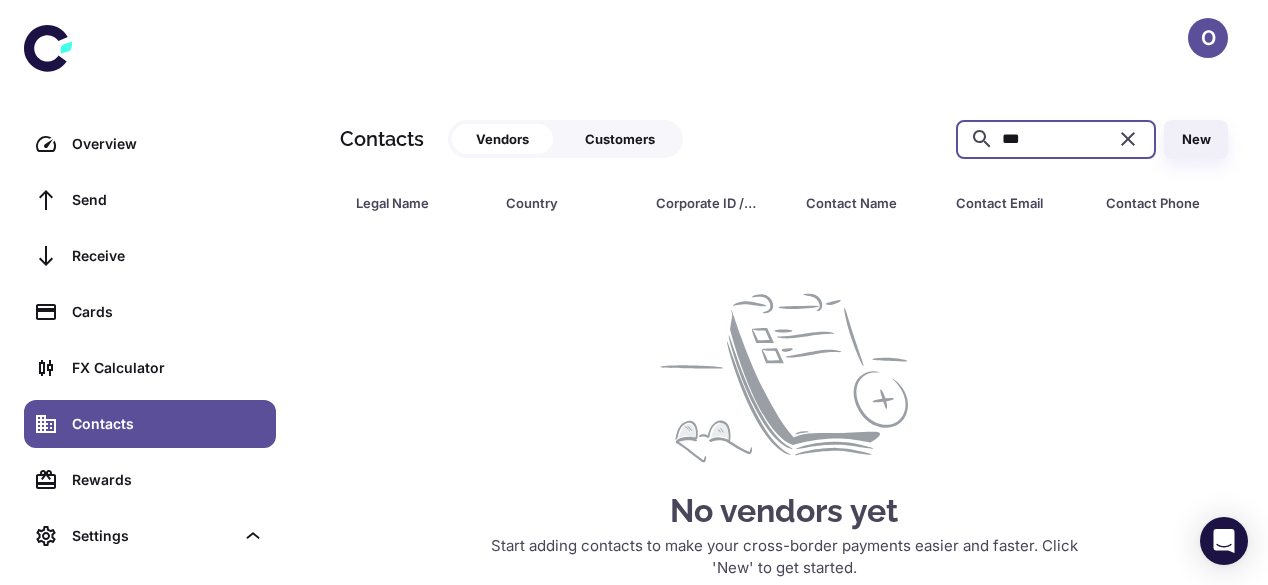type on "***" 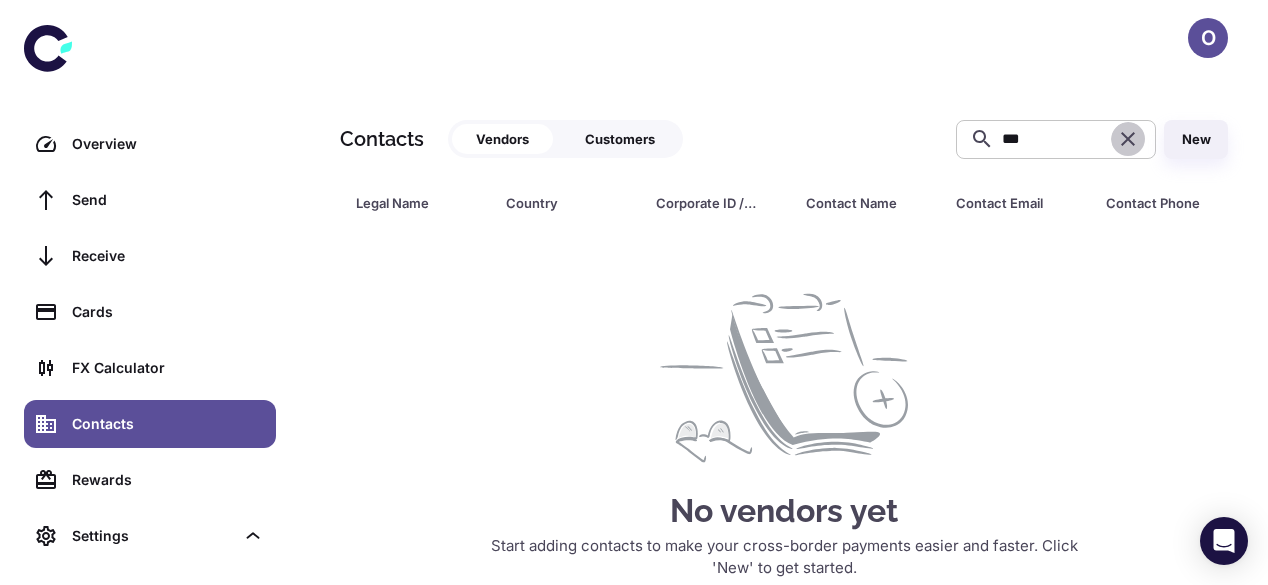 click 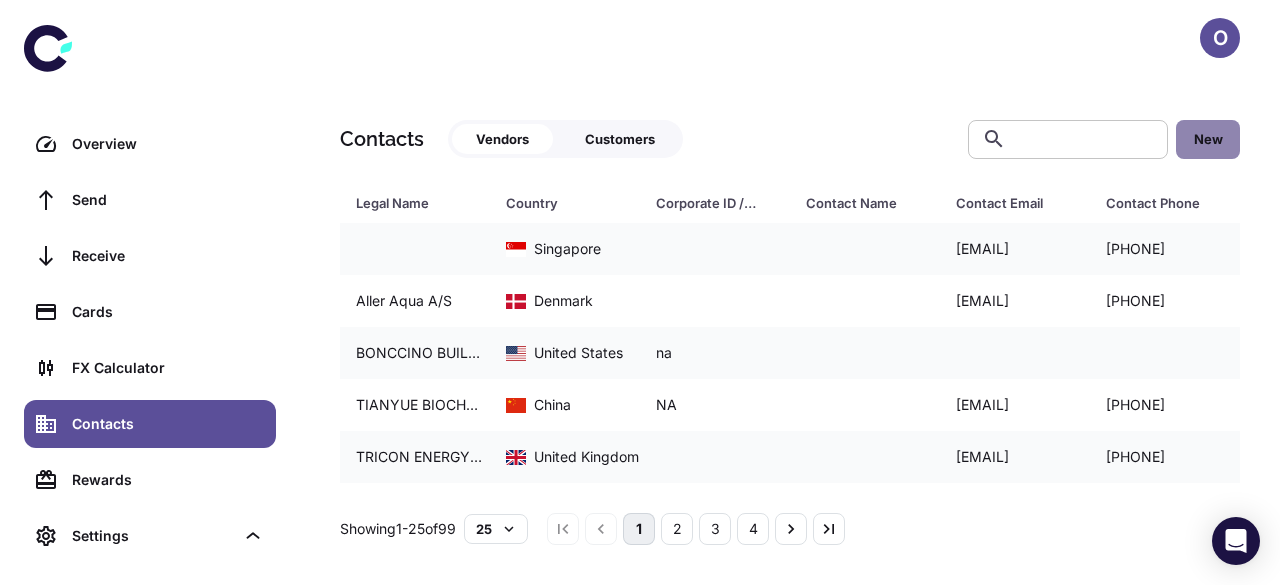 click on "New" at bounding box center [1208, 139] 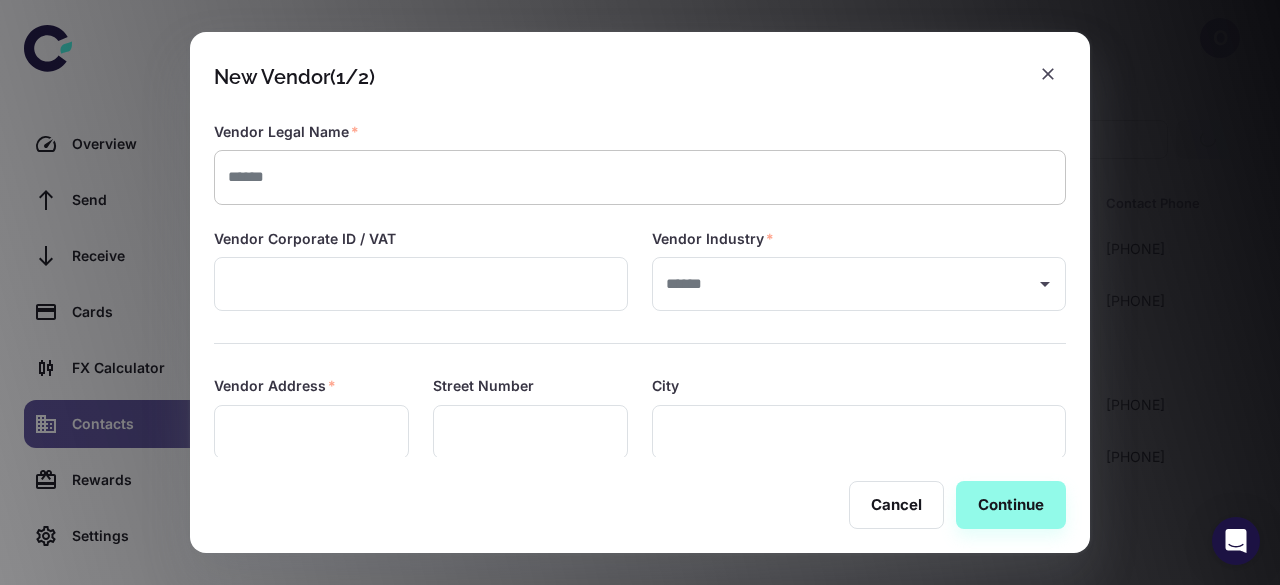 click on "​" at bounding box center (640, 177) 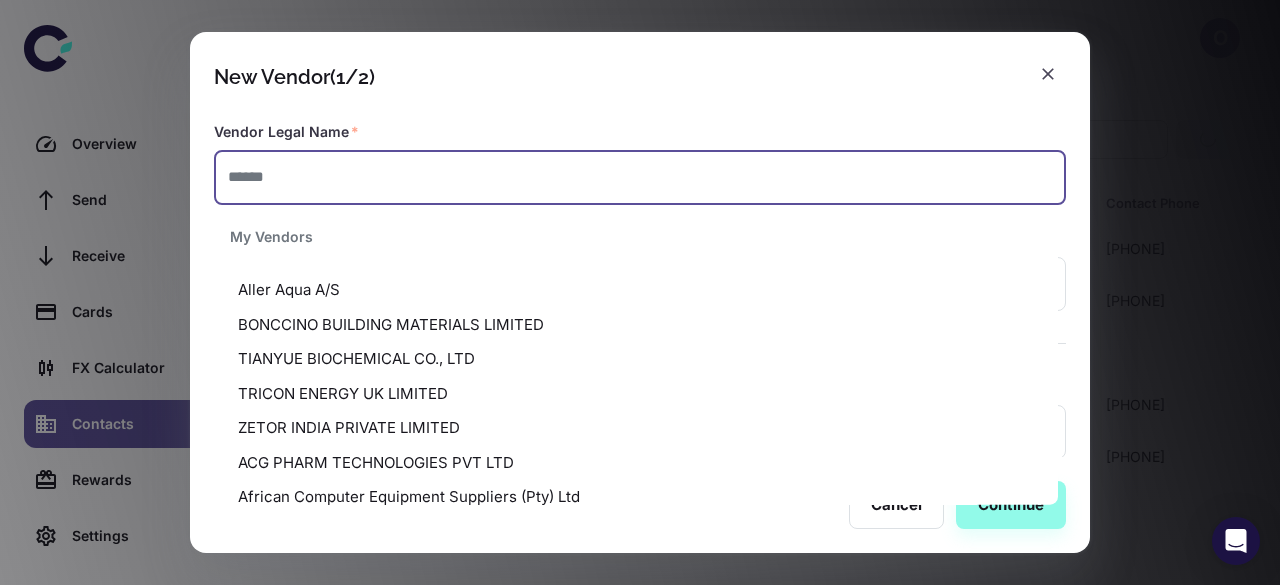 click at bounding box center (640, 177) 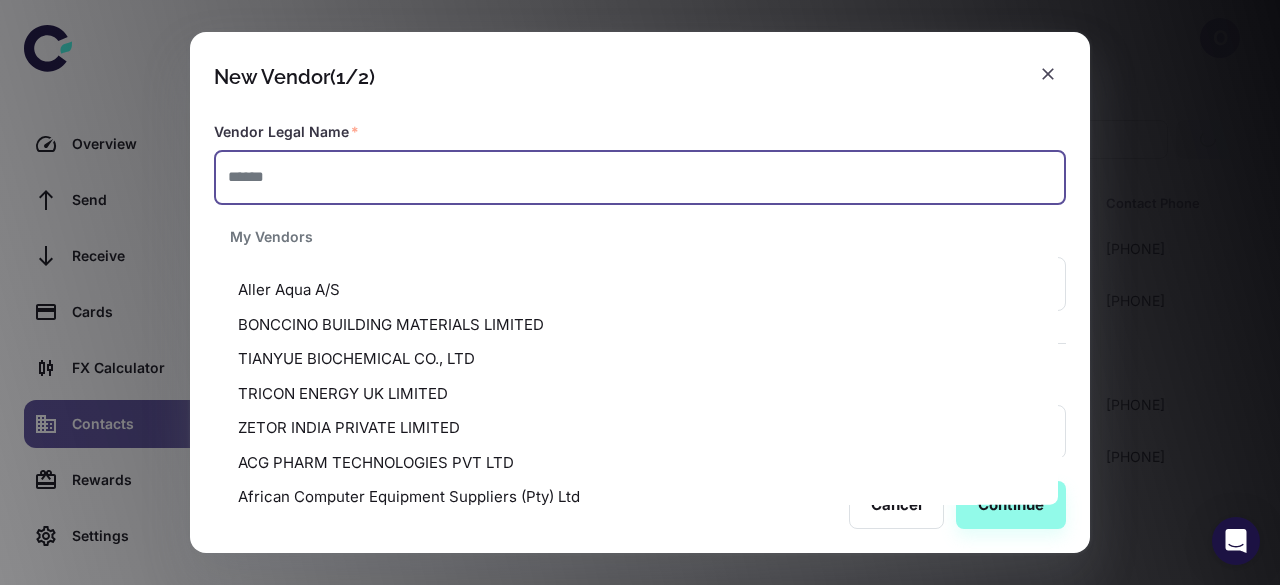 click at bounding box center [640, 177] 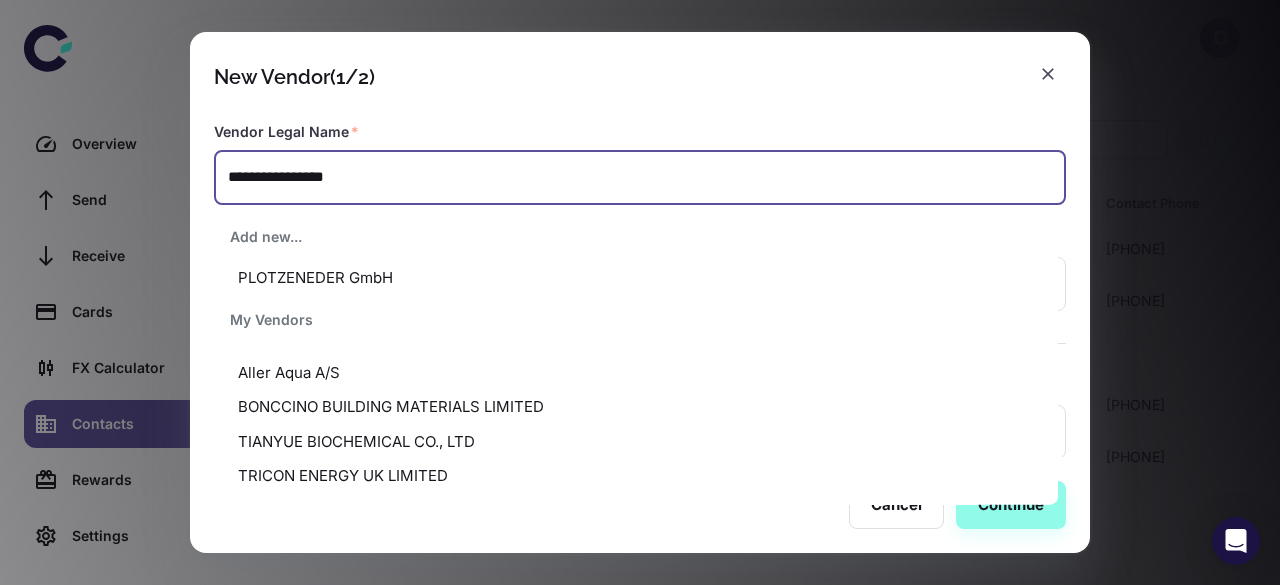 click on "PLOTZENEDER GmbH" at bounding box center (636, 278) 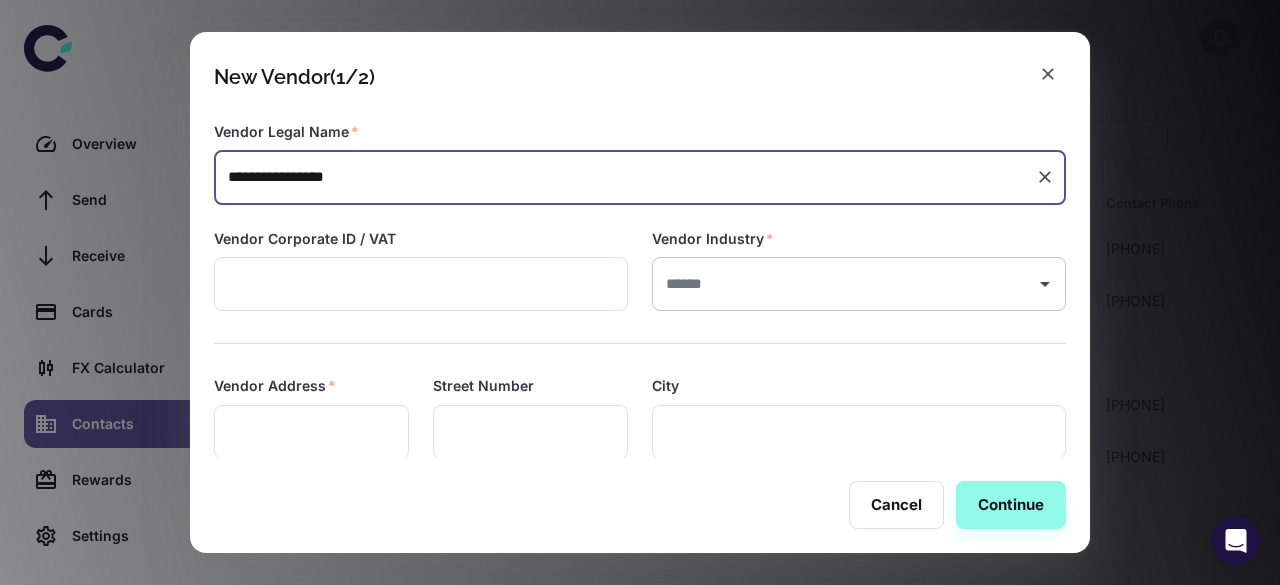 type on "**********" 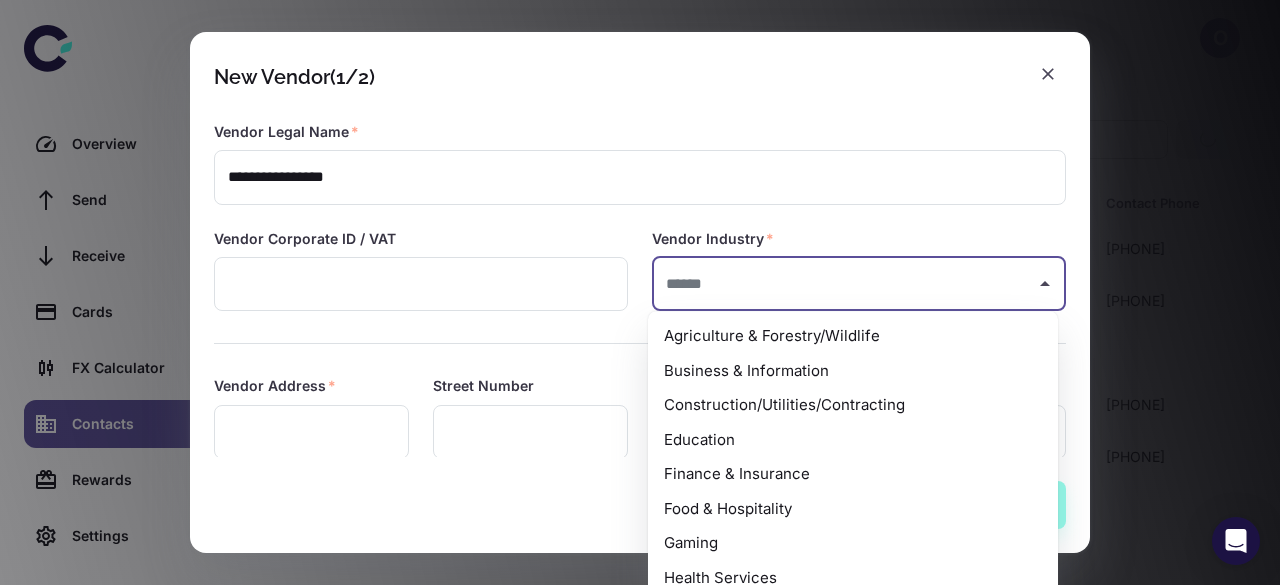 click at bounding box center (844, 284) 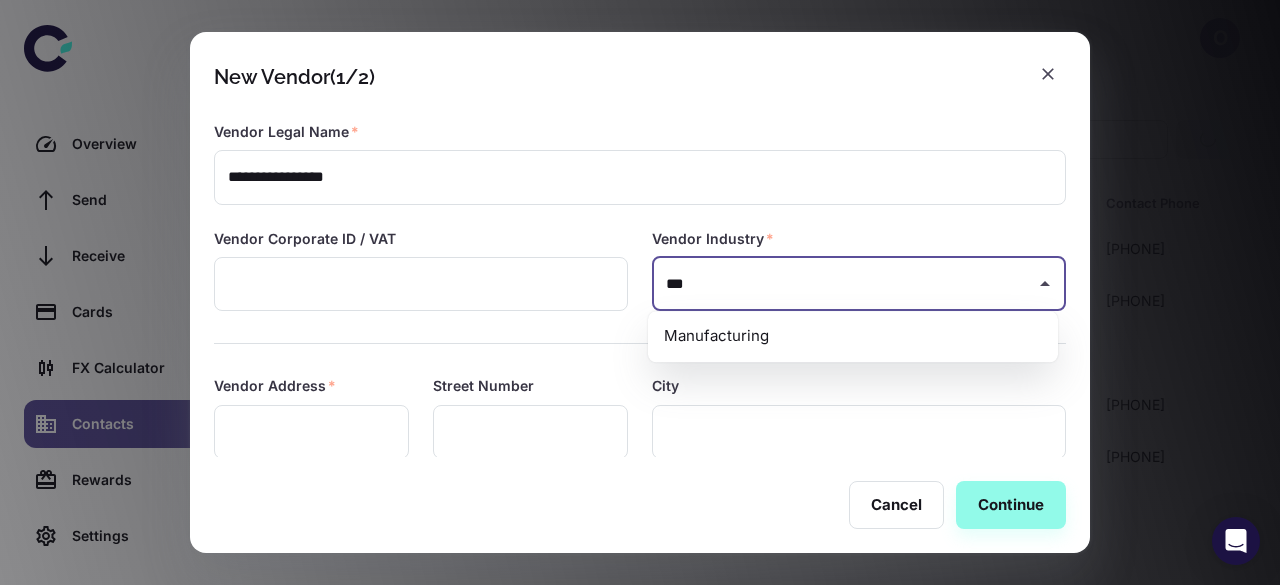 click on "Manufacturing" at bounding box center [853, 336] 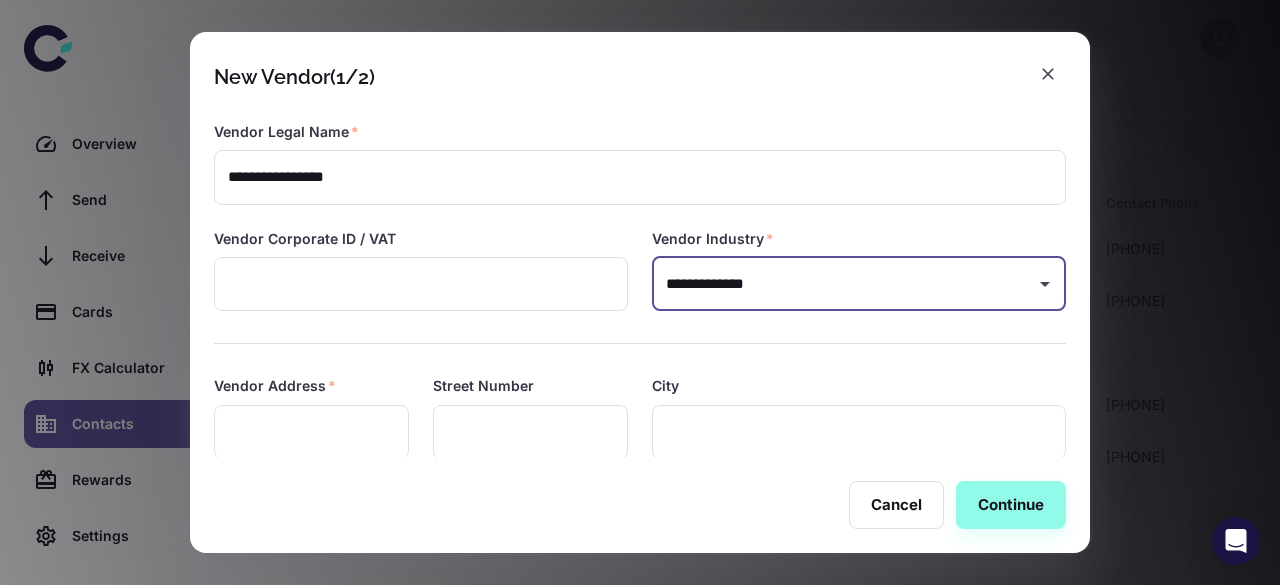 type on "**********" 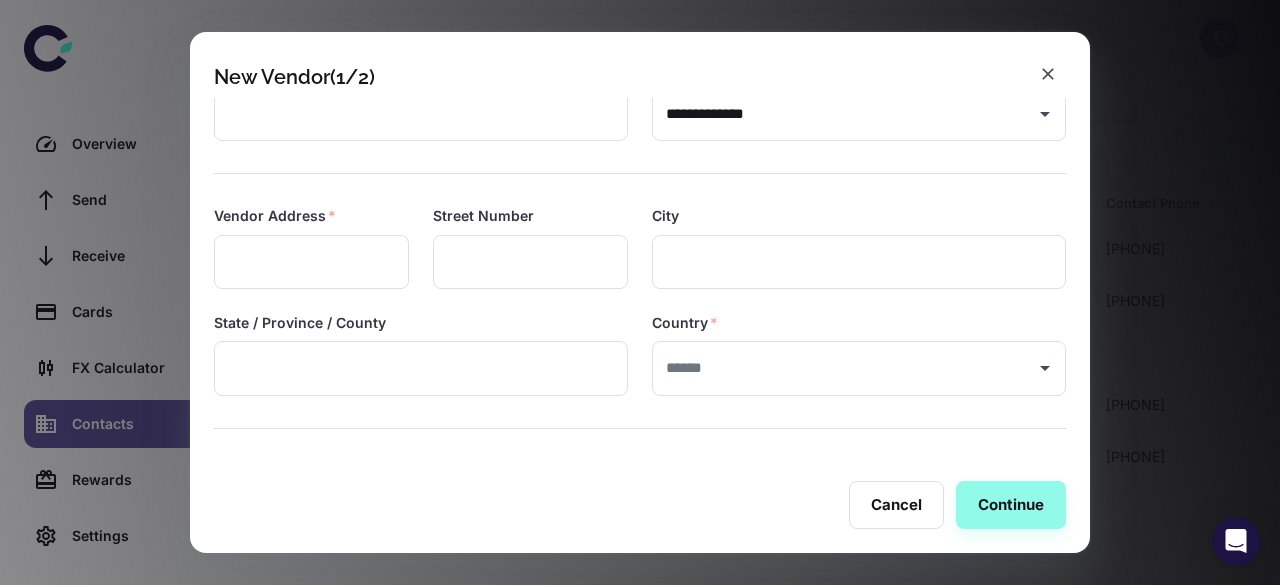 scroll, scrollTop: 279, scrollLeft: 0, axis: vertical 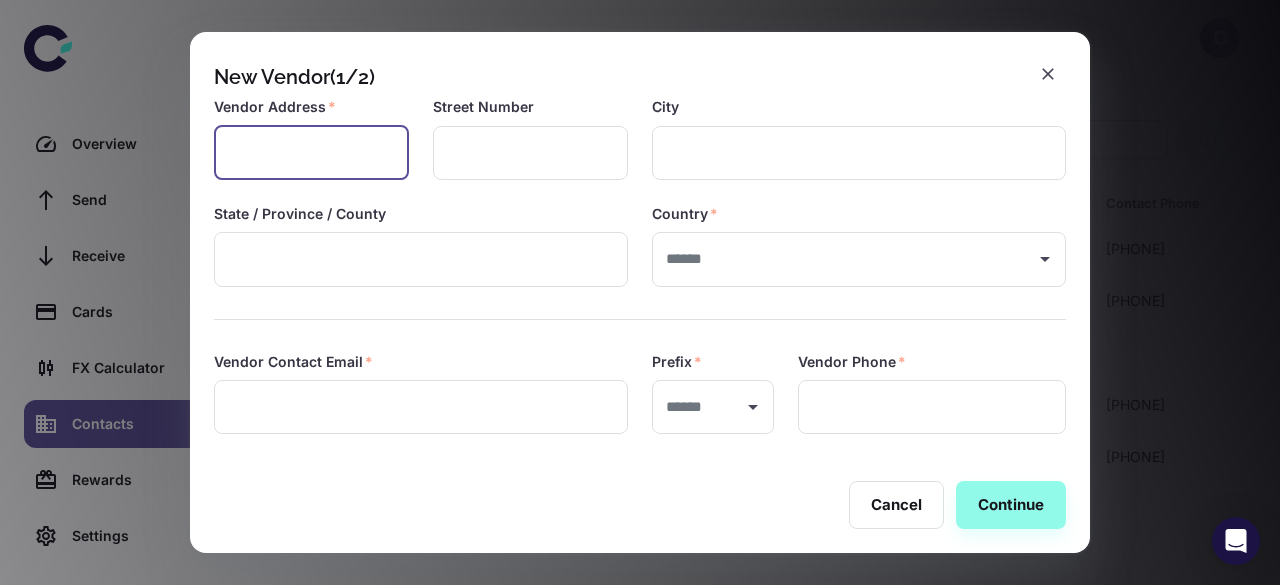 click at bounding box center (311, 153) 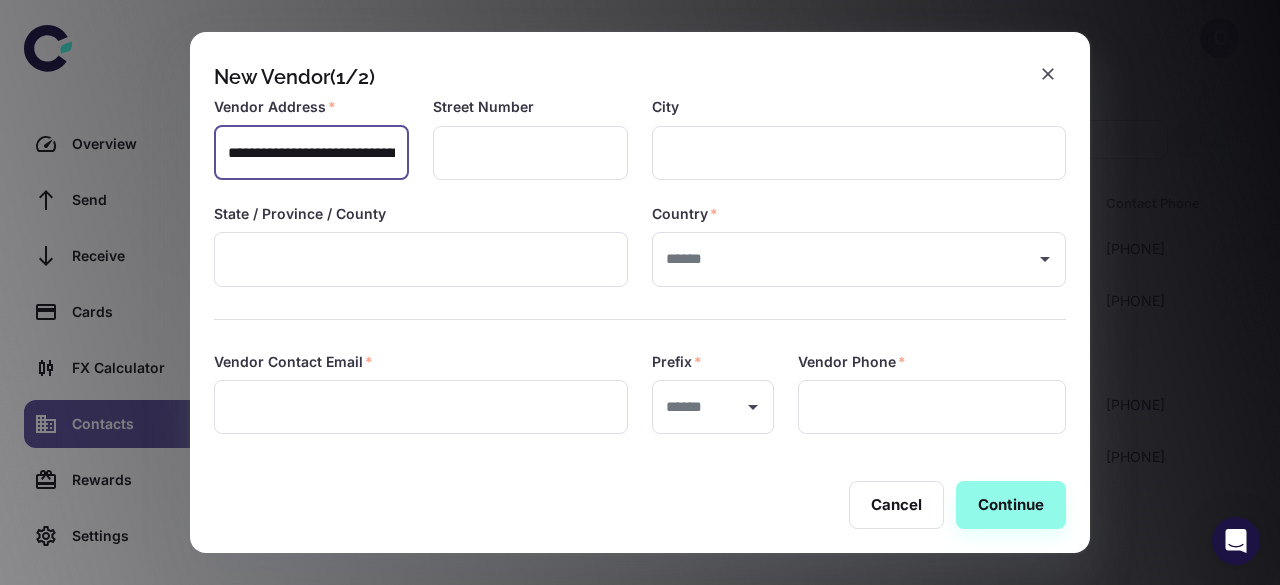 scroll, scrollTop: 0, scrollLeft: 223, axis: horizontal 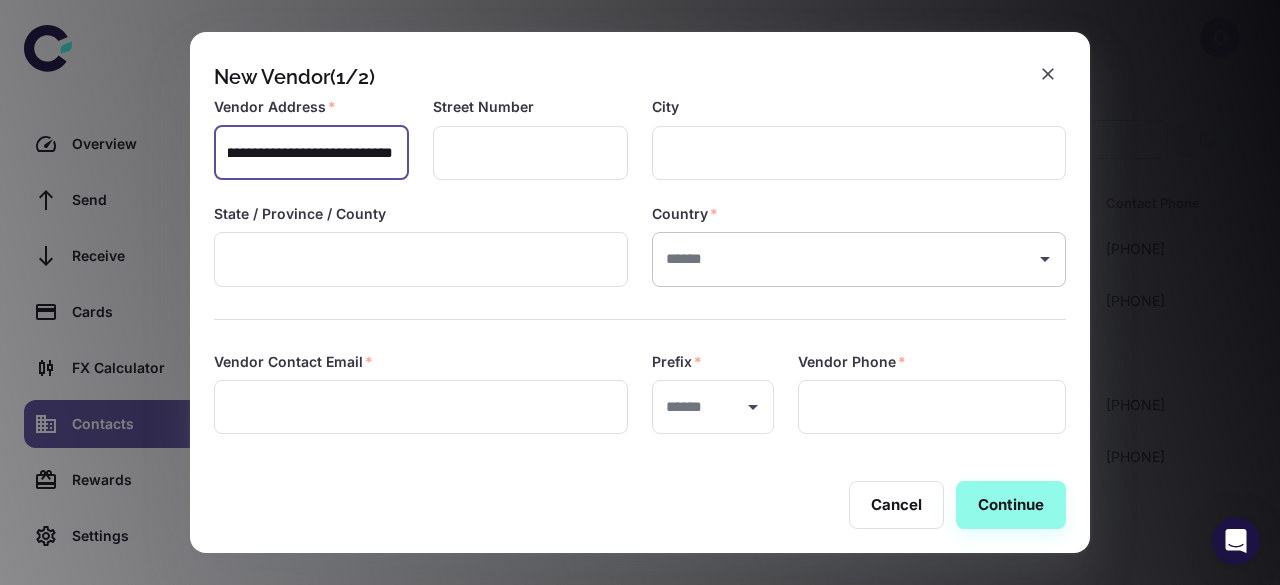 type on "**********" 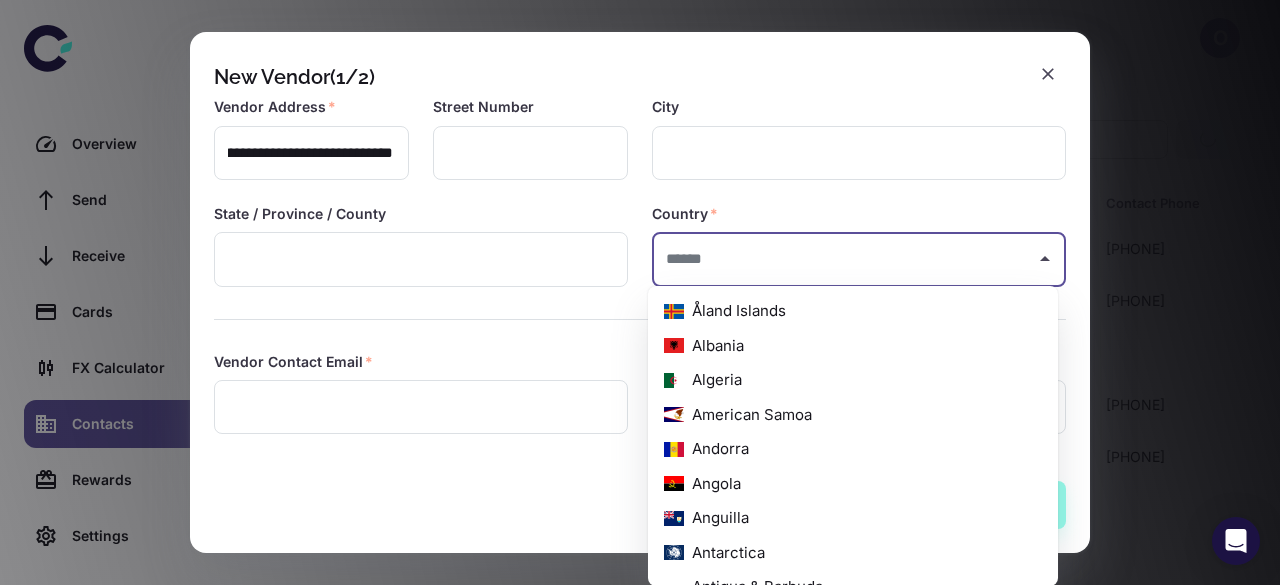 scroll, scrollTop: 0, scrollLeft: 0, axis: both 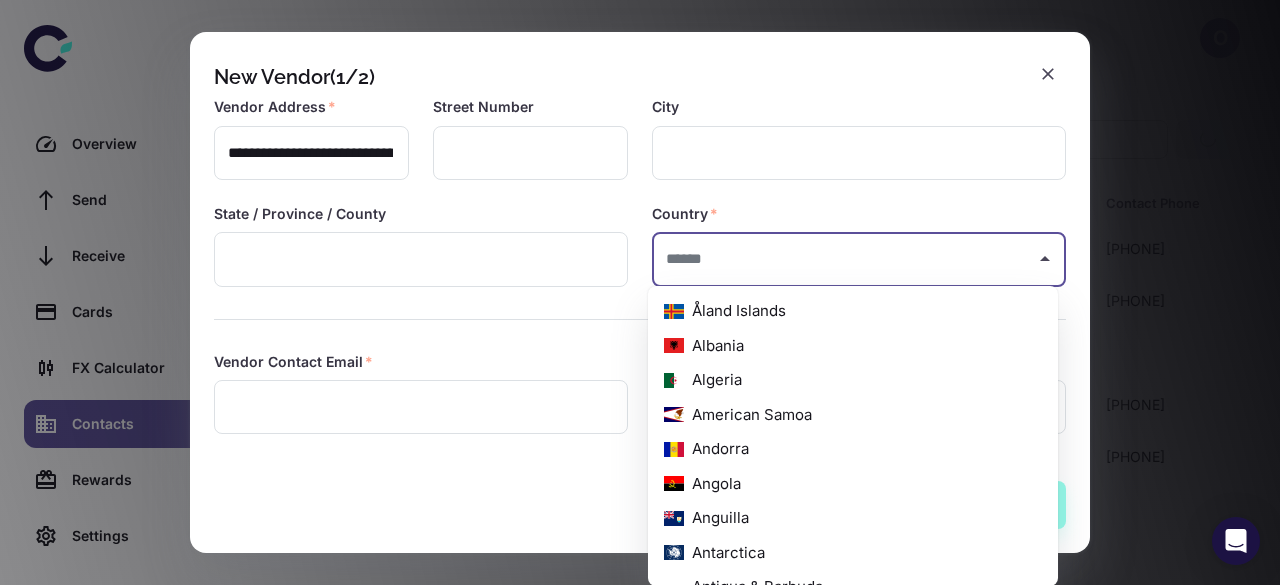 click at bounding box center [844, 259] 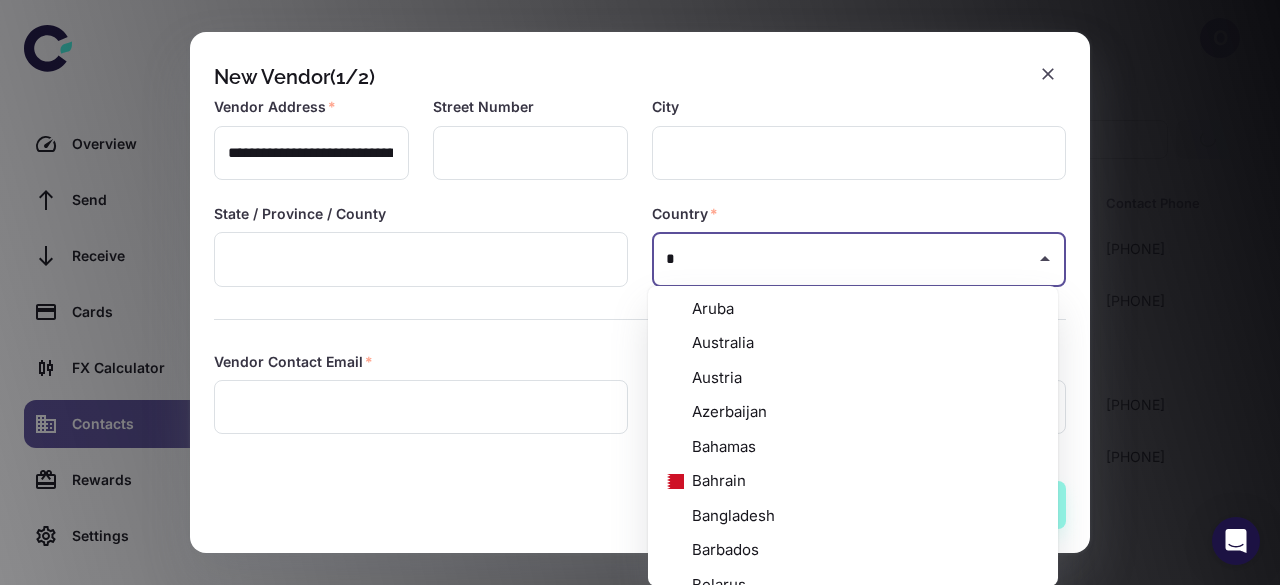 scroll, scrollTop: 365, scrollLeft: 0, axis: vertical 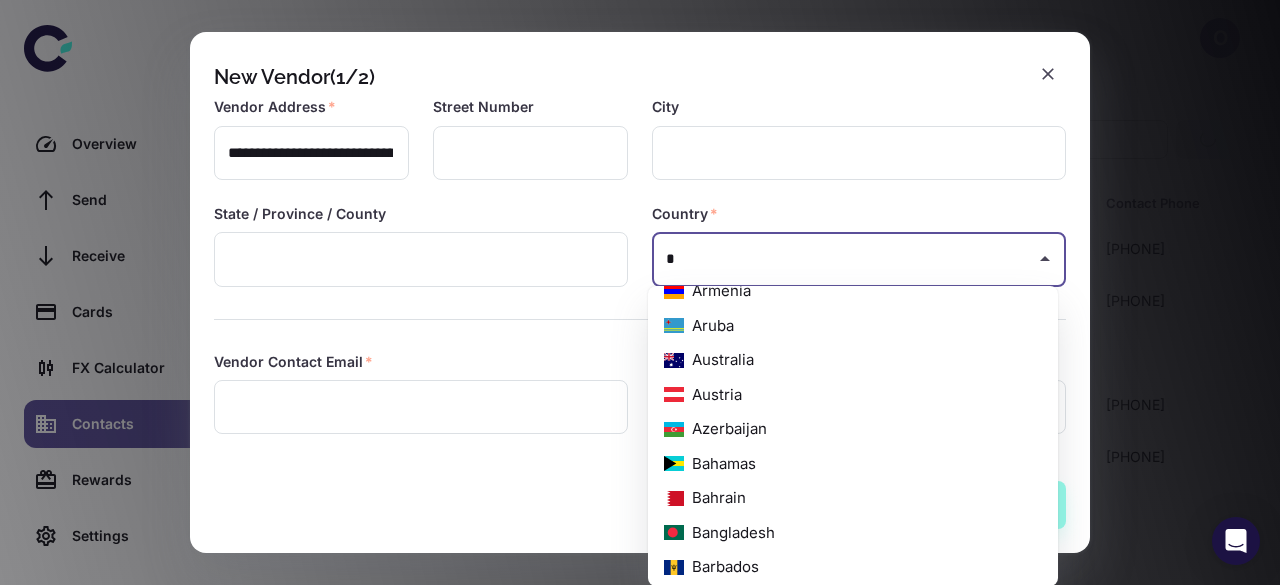 click on "Austria" at bounding box center [853, 395] 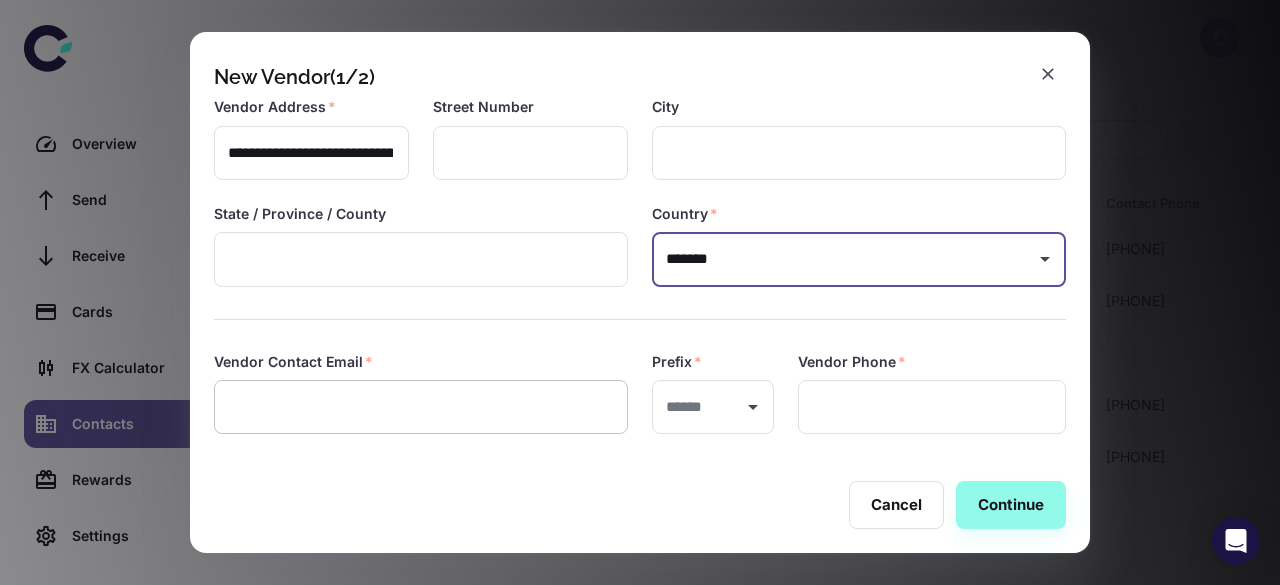 type on "*******" 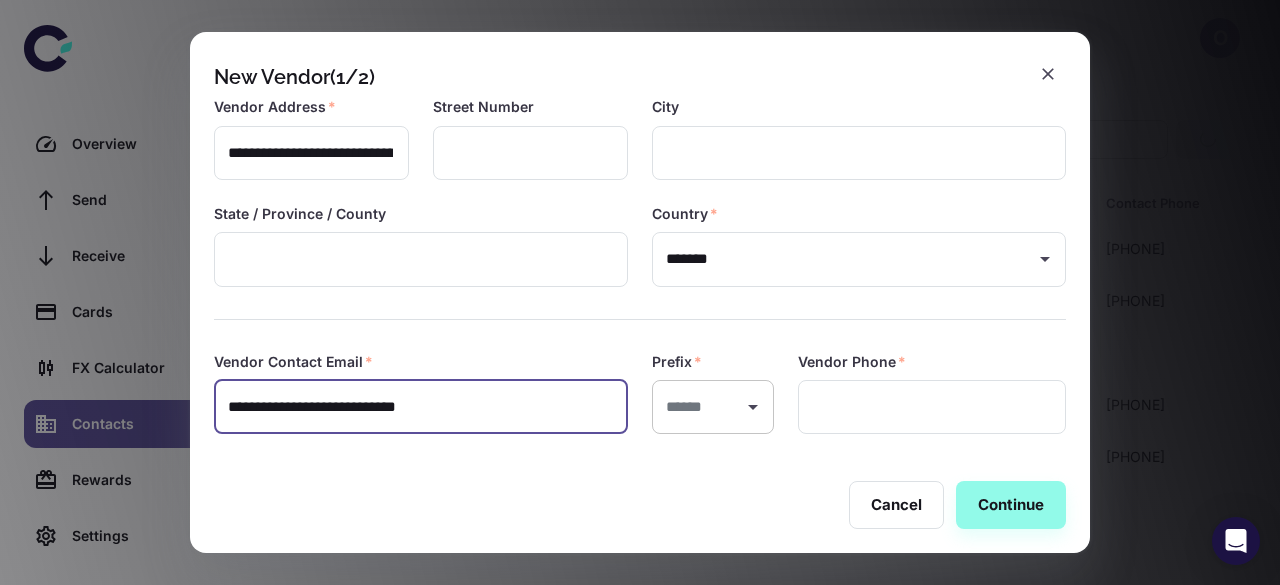 click on "​" at bounding box center (713, 407) 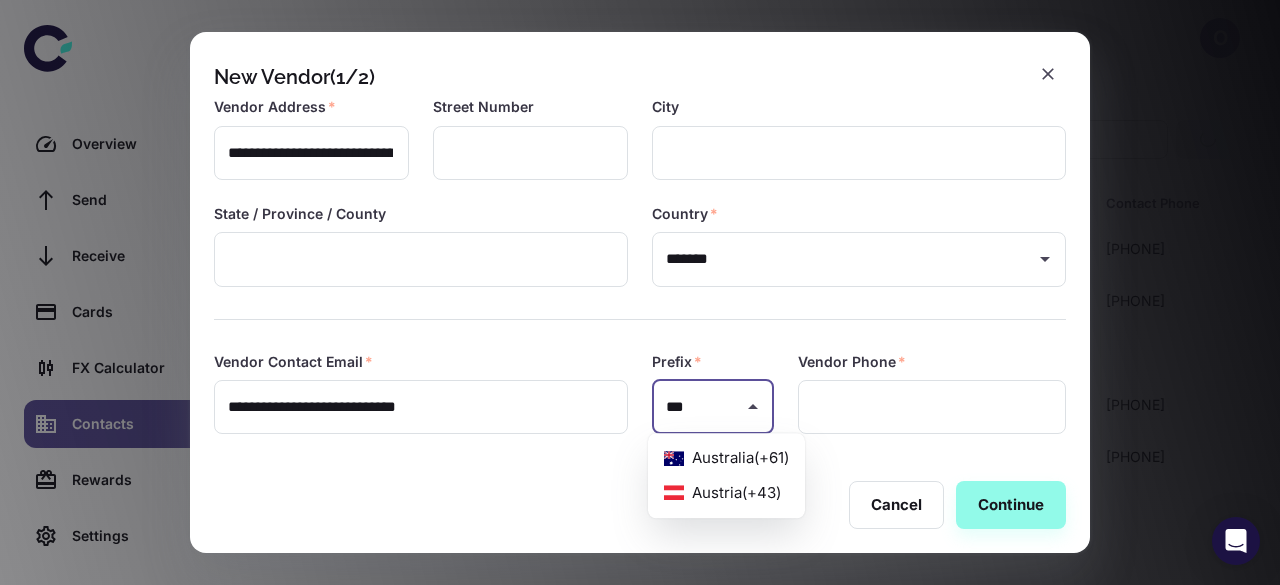 click on "[COUNTRY]  ( [COUNTRY_CODE] )" at bounding box center [726, 493] 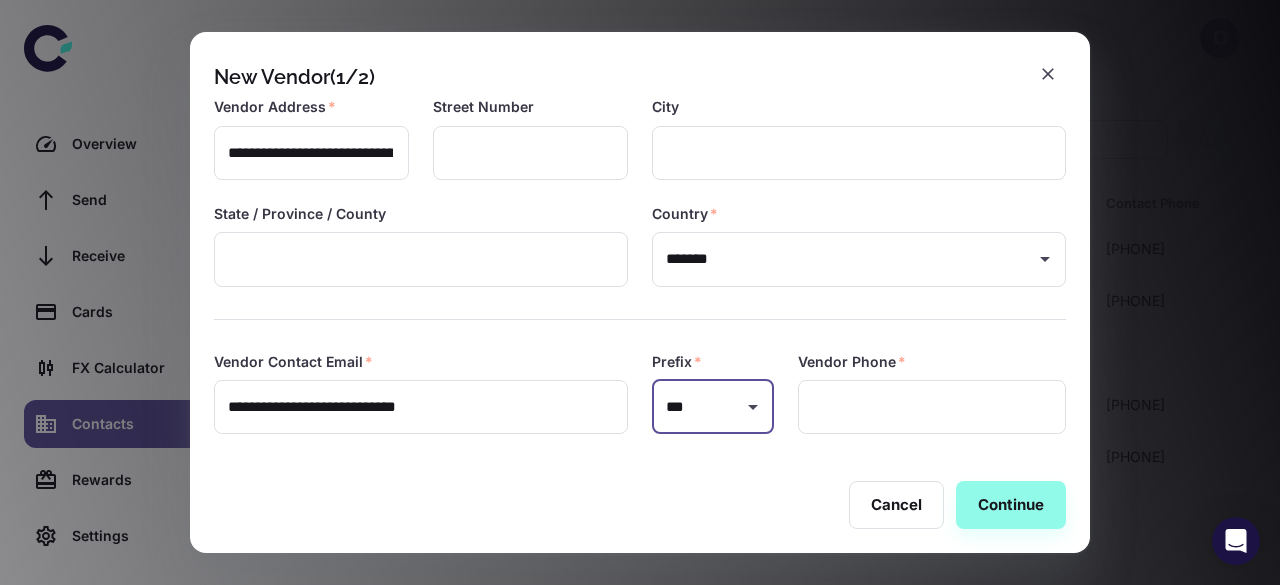 type on "***" 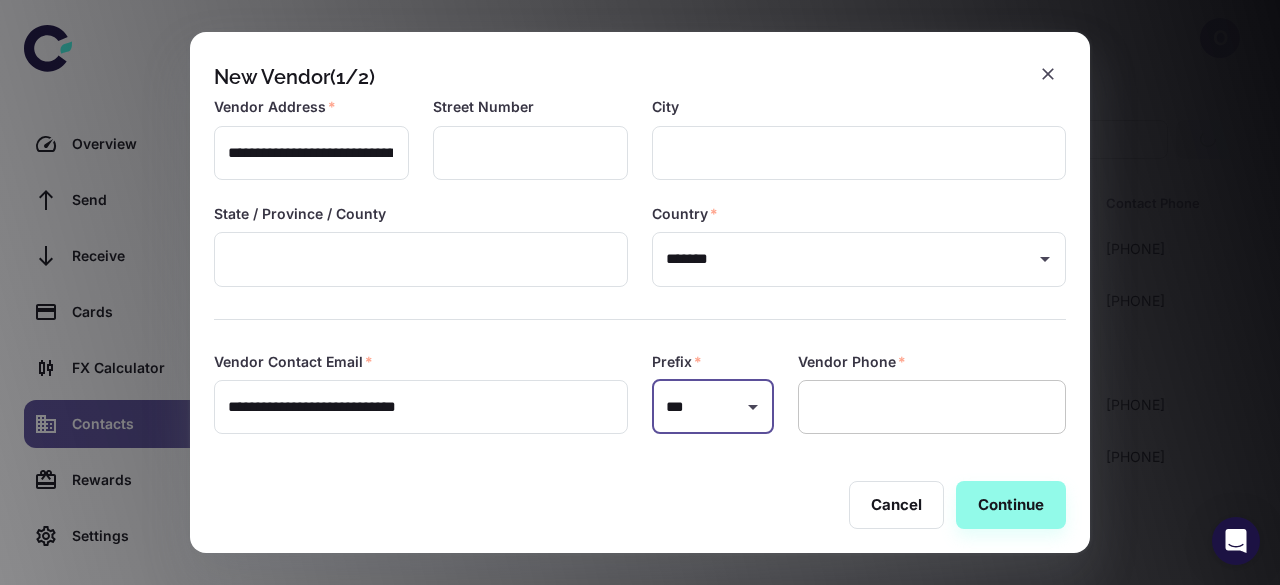 click at bounding box center [932, 407] 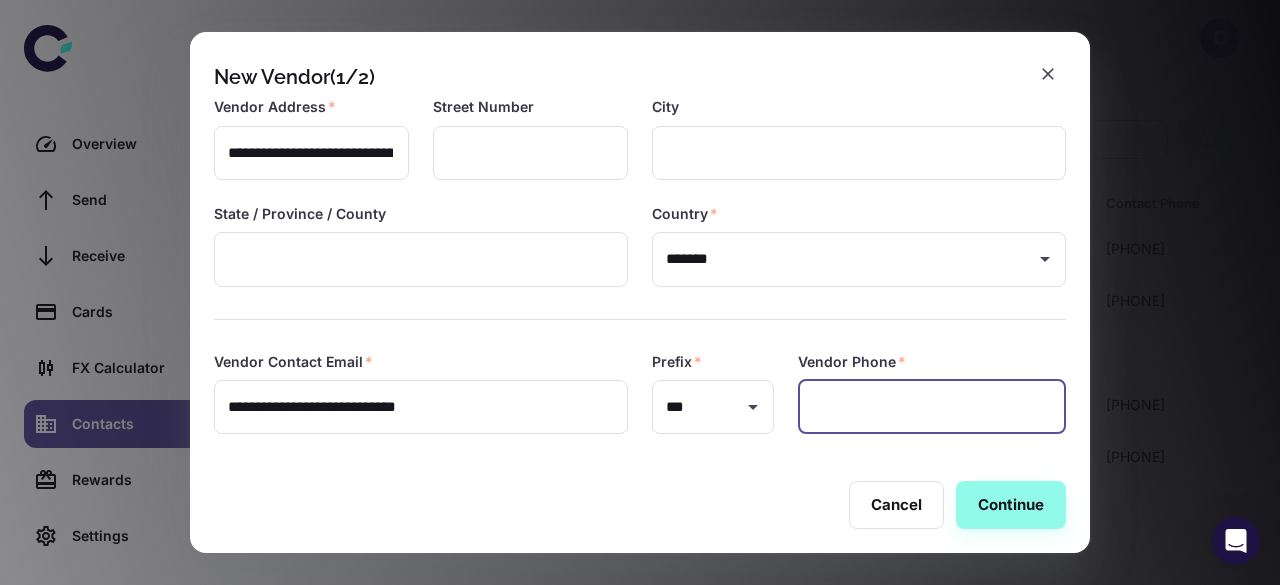 paste on "*********" 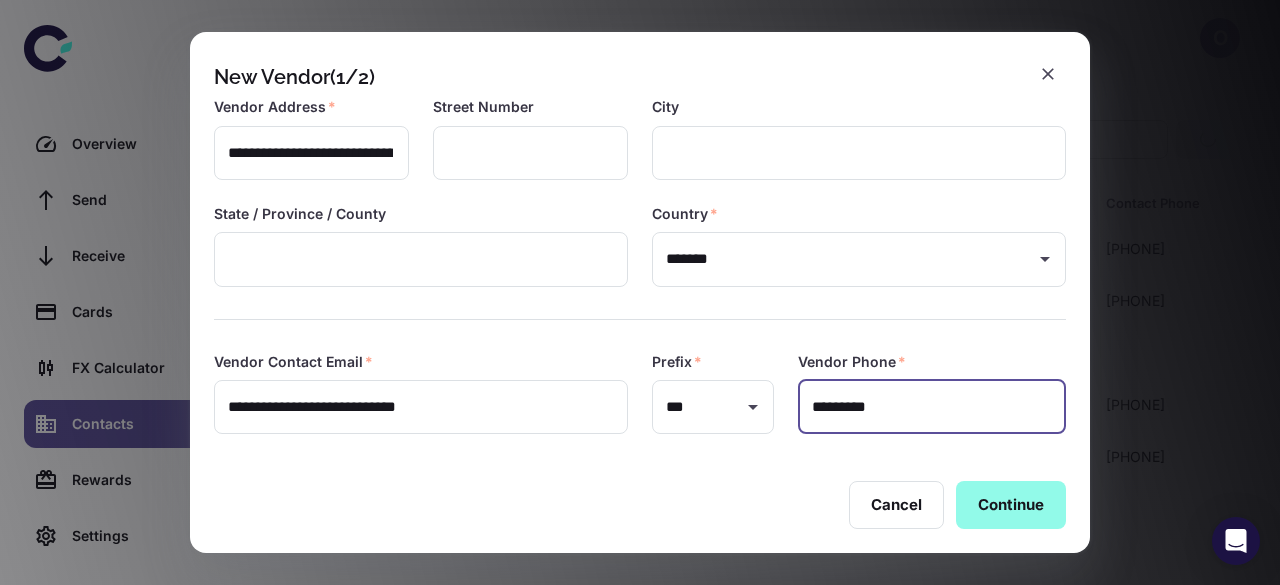 type on "*********" 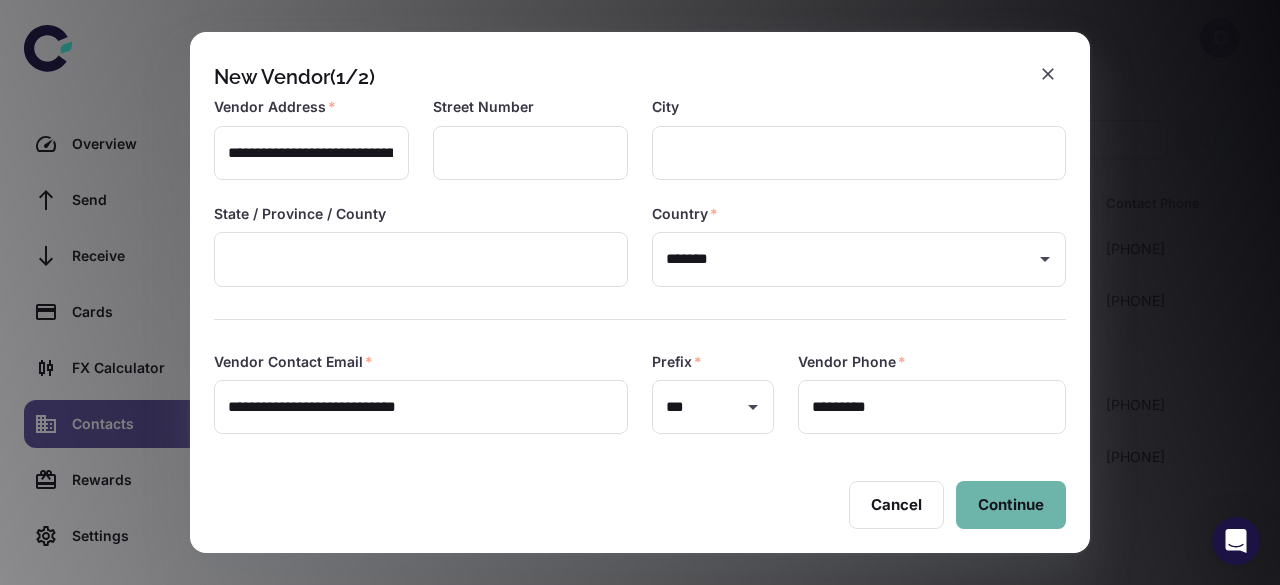 click on "Continue" at bounding box center (1011, 505) 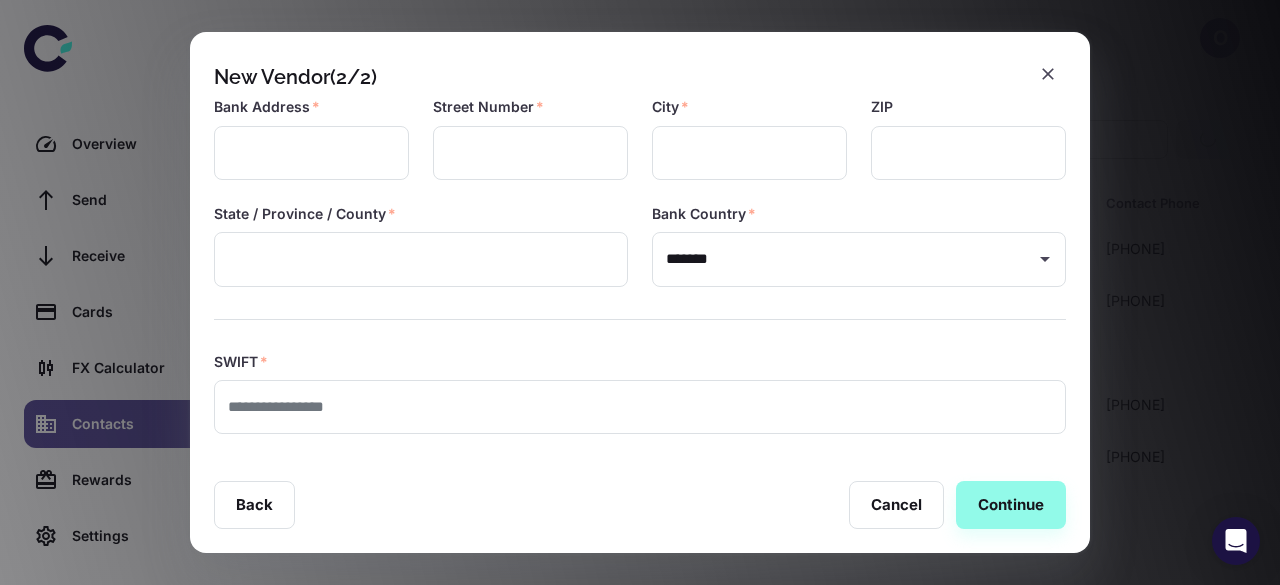 scroll, scrollTop: 492, scrollLeft: 0, axis: vertical 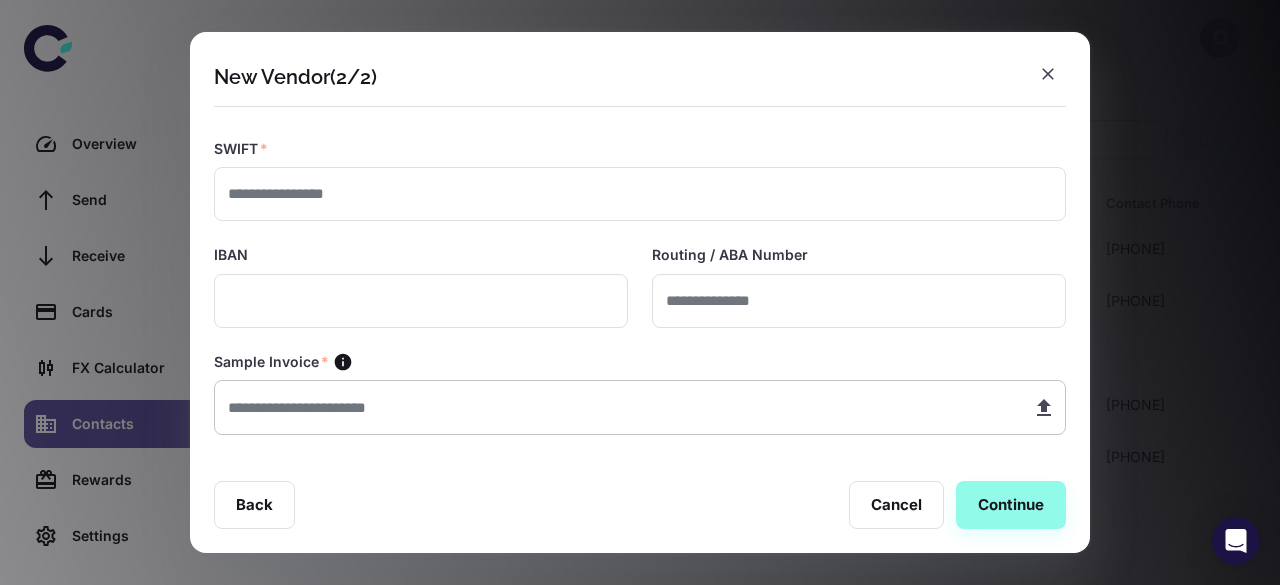 type on "**********" 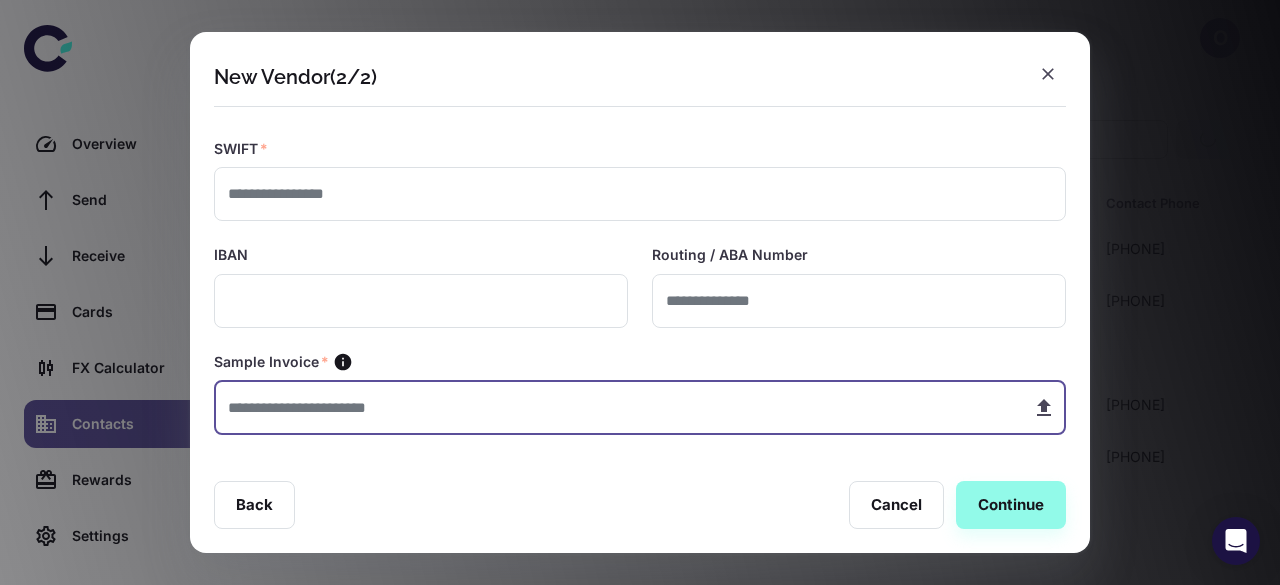 click at bounding box center (615, 407) 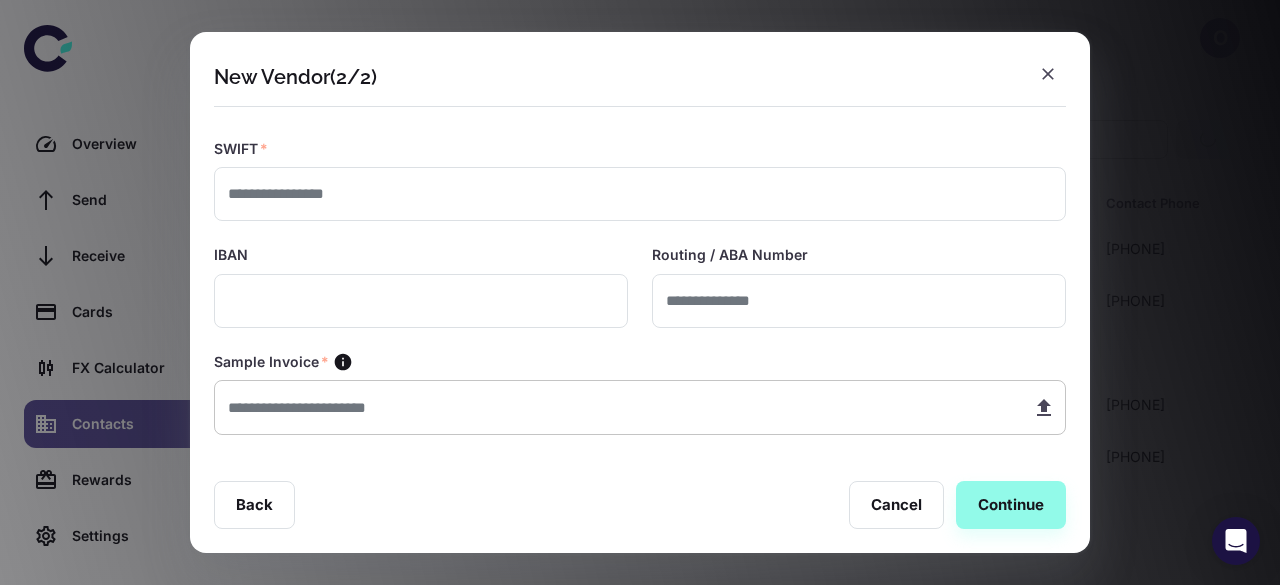 type on "**********" 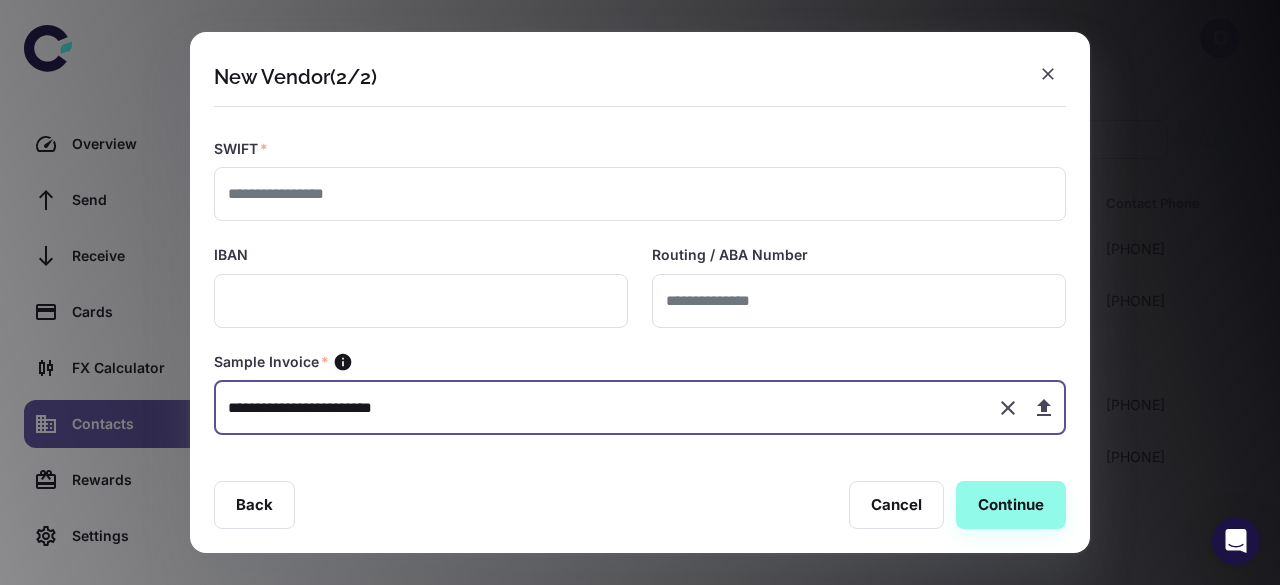 type on "**********" 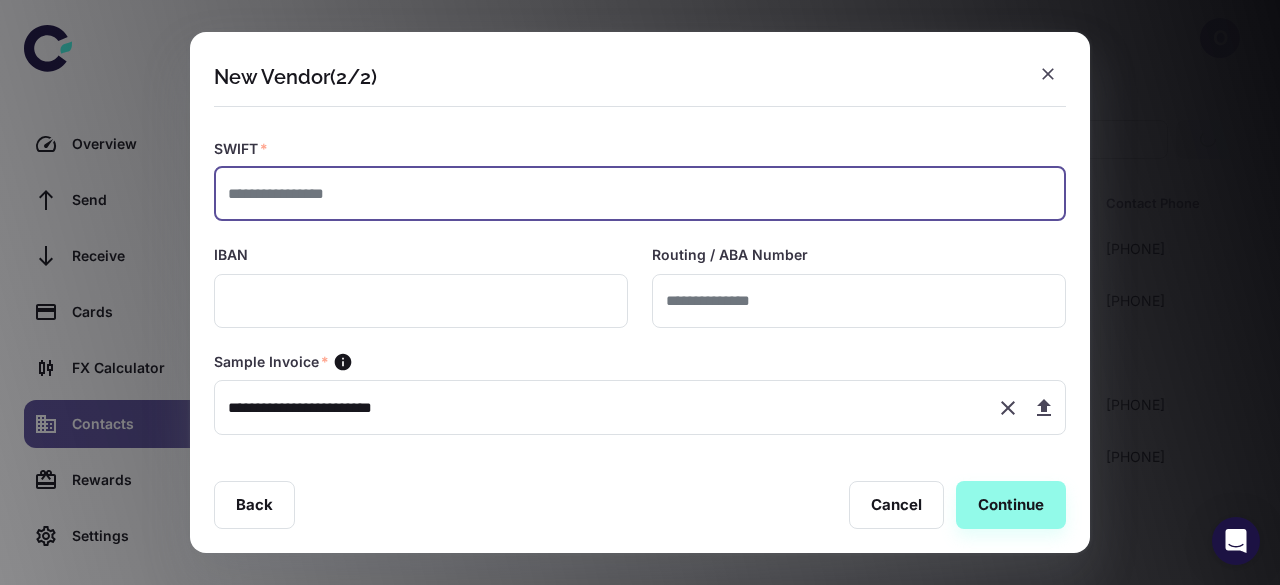 click at bounding box center (640, 194) 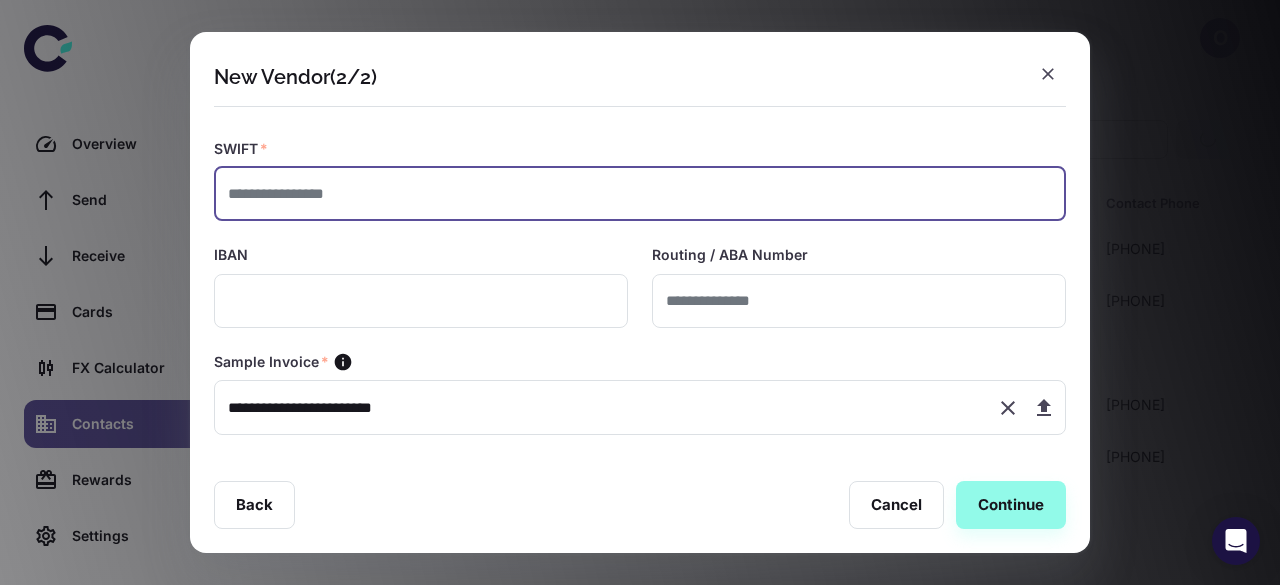 click at bounding box center (640, 194) 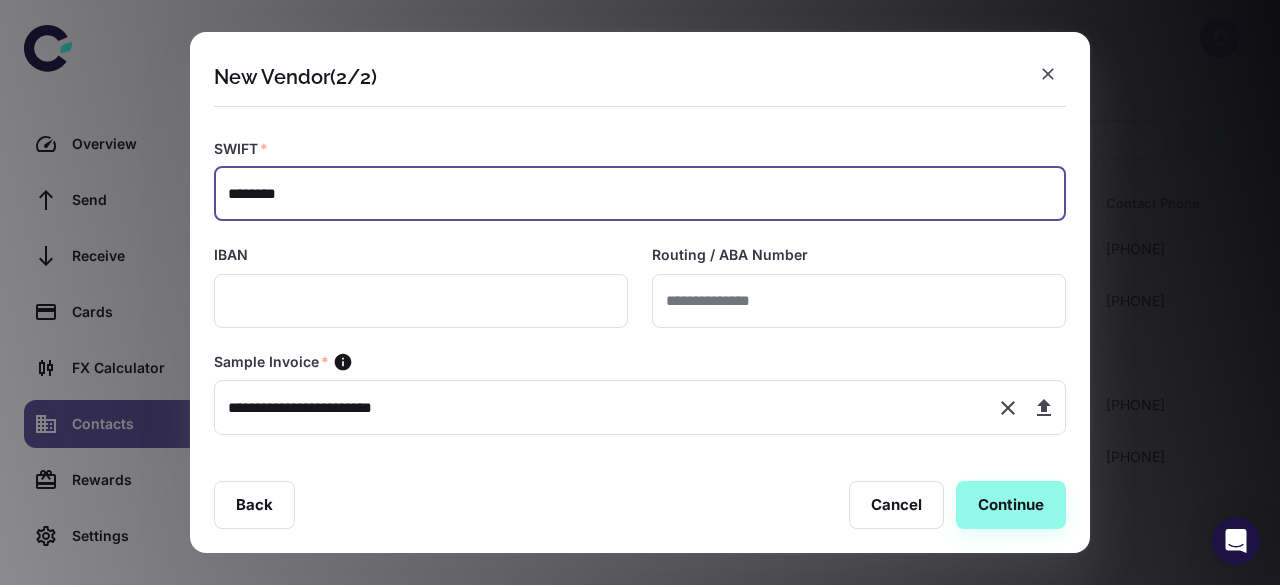 type on "********" 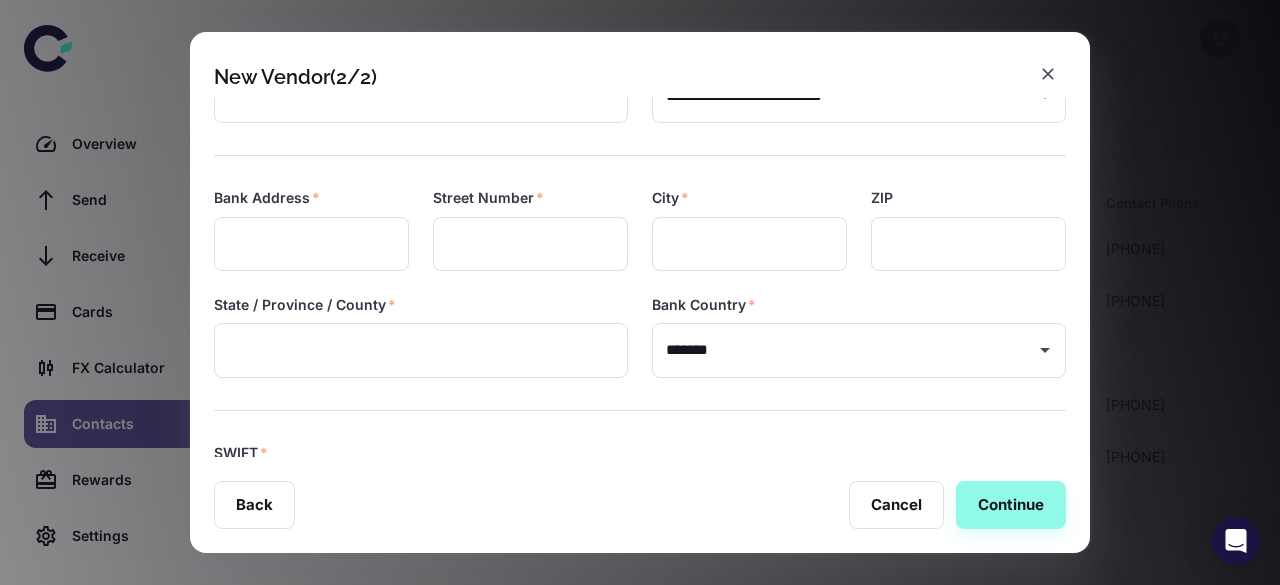 scroll, scrollTop: 184, scrollLeft: 0, axis: vertical 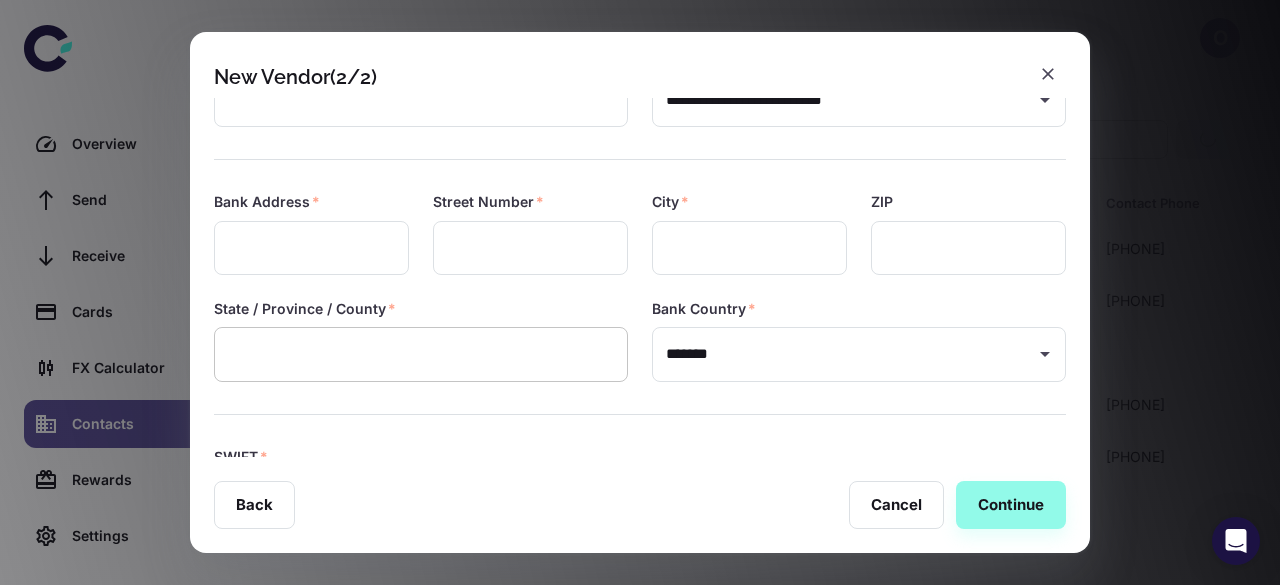 click at bounding box center (421, 354) 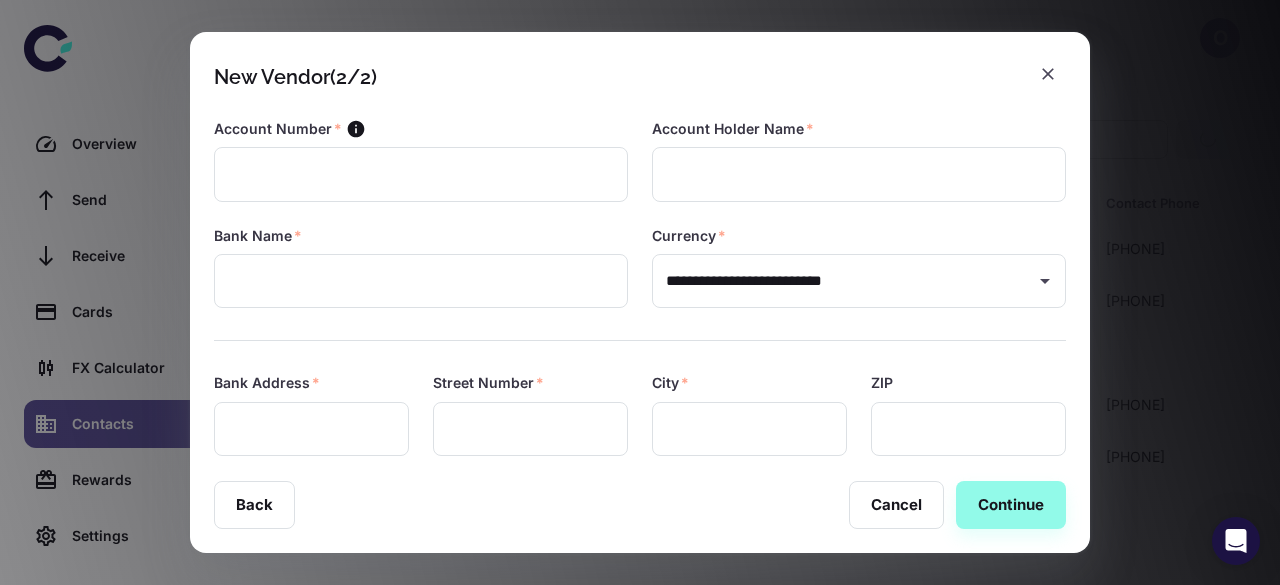 scroll, scrollTop: 0, scrollLeft: 0, axis: both 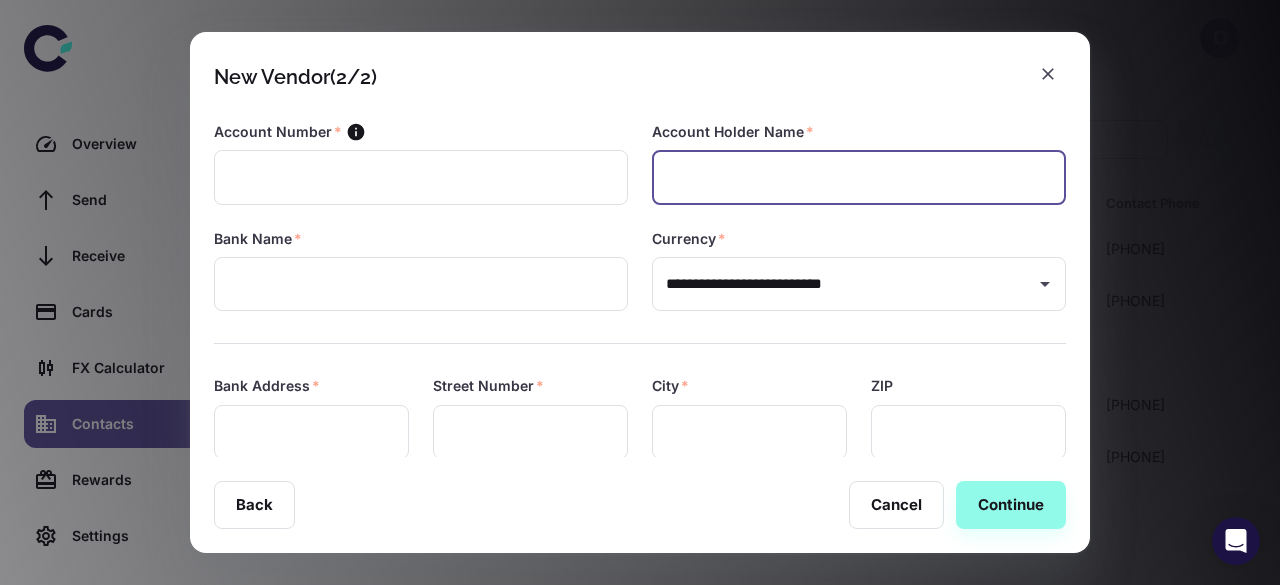 click at bounding box center [859, 177] 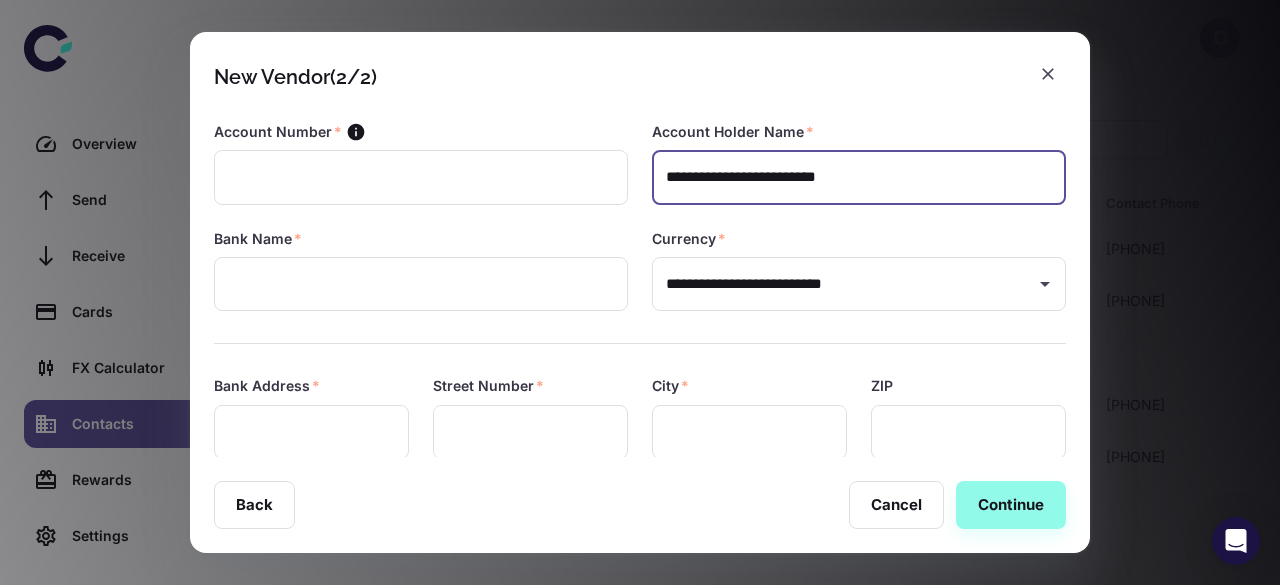 click on "**********" at bounding box center [859, 177] 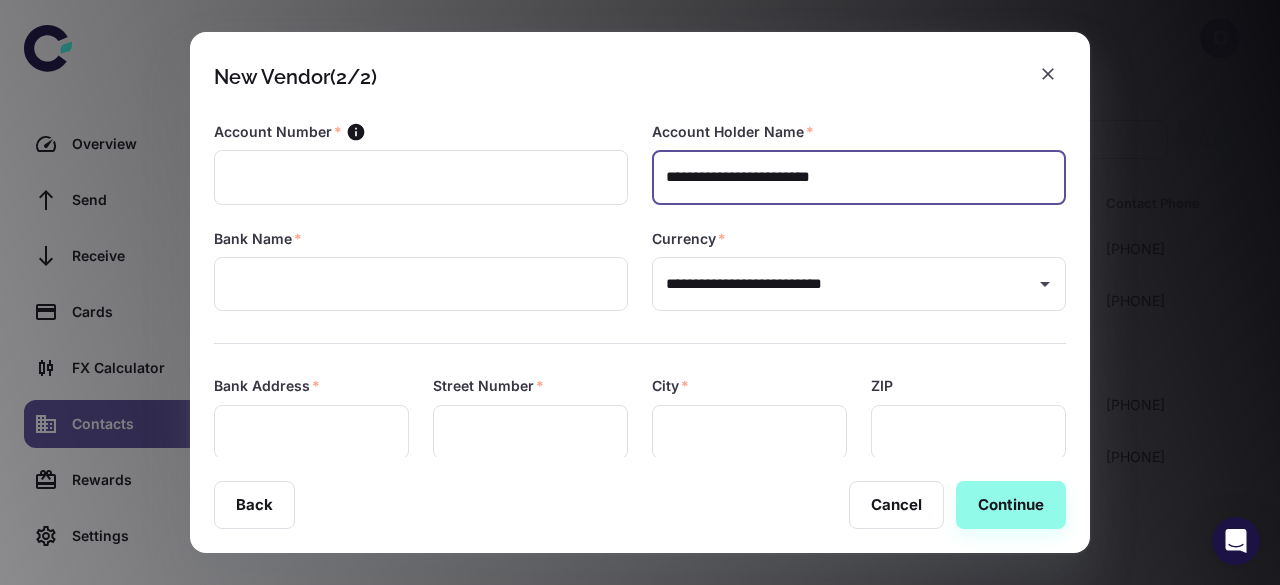 click on "**********" at bounding box center (859, 177) 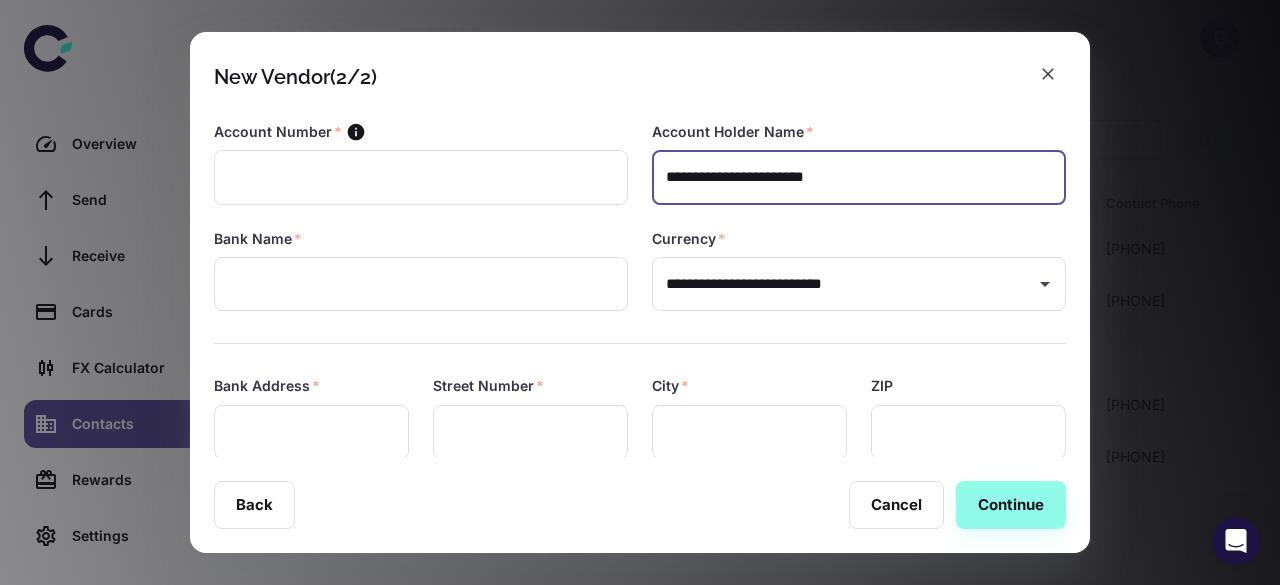 click on "**********" at bounding box center [859, 177] 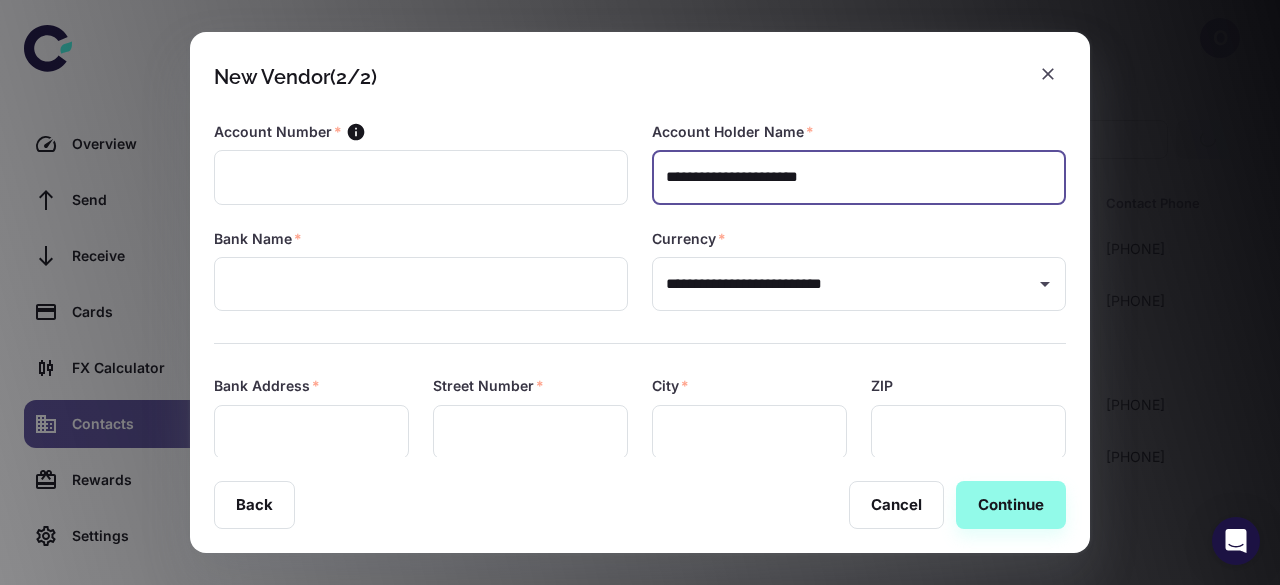 click on "**********" at bounding box center [859, 177] 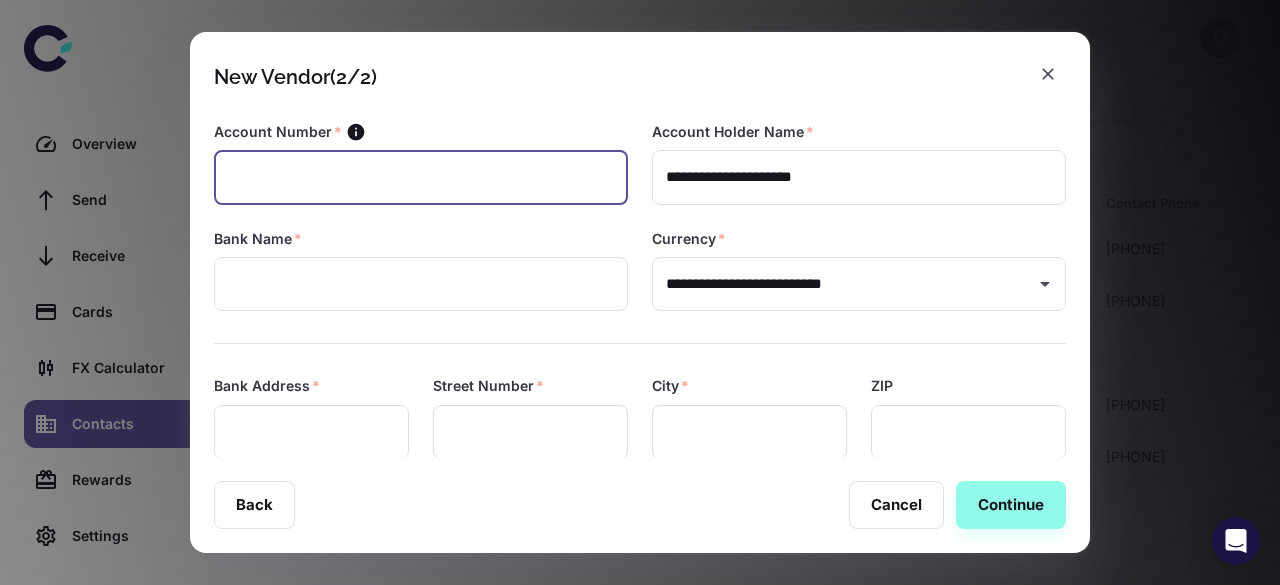 click at bounding box center (421, 177) 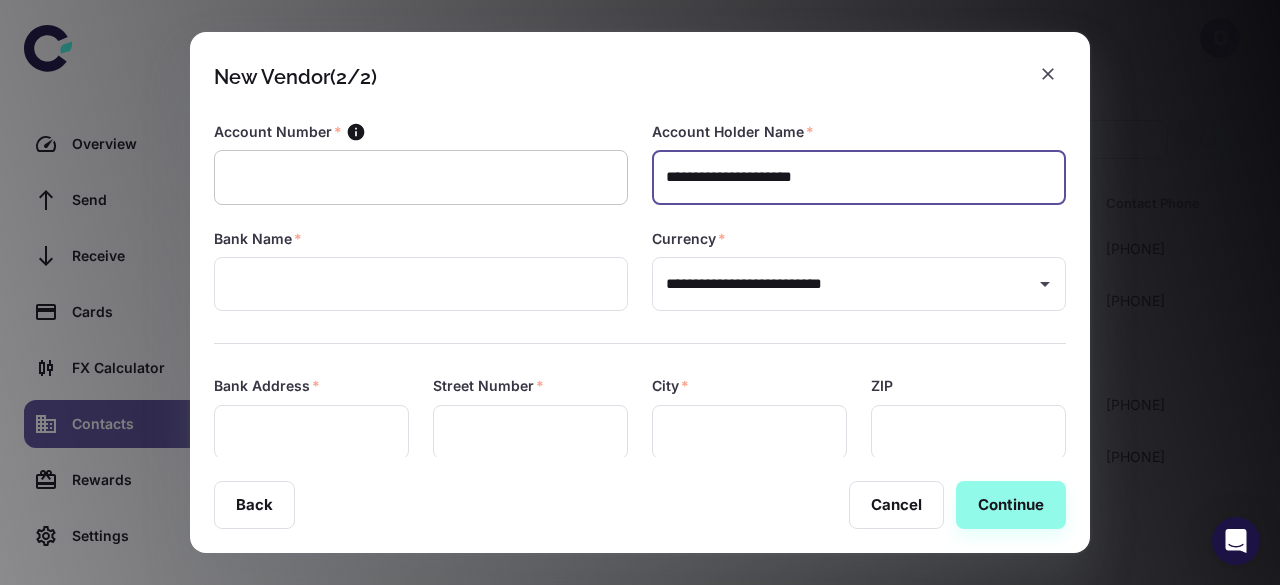 drag, startPoint x: 848, startPoint y: 176, endPoint x: 608, endPoint y: 200, distance: 241.19702 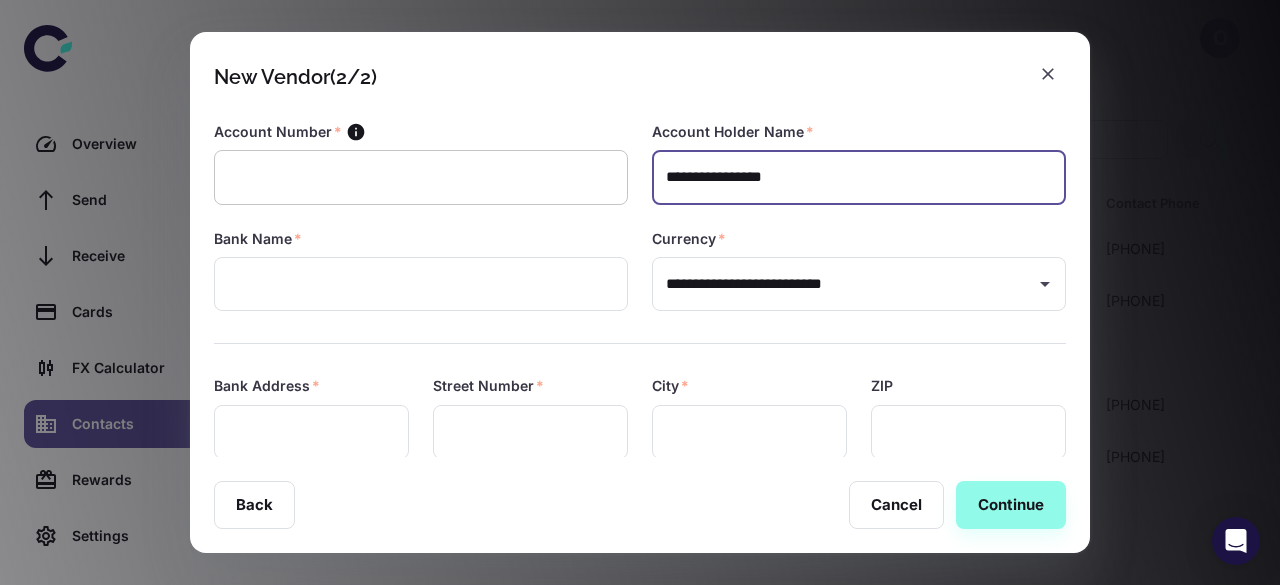 type on "**********" 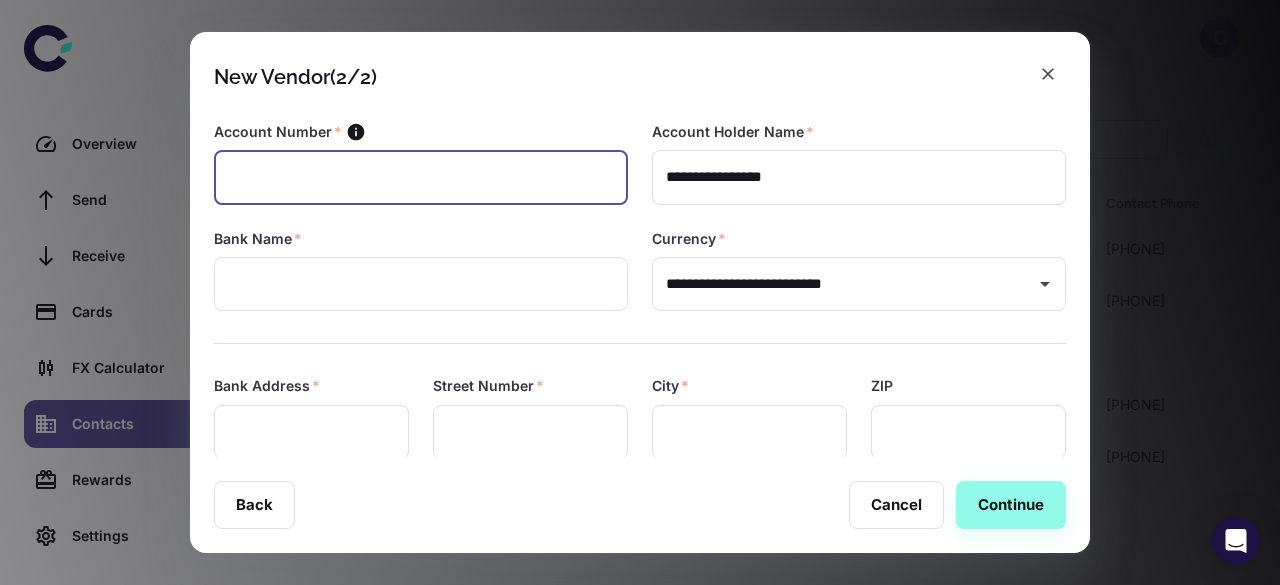 click at bounding box center (421, 177) 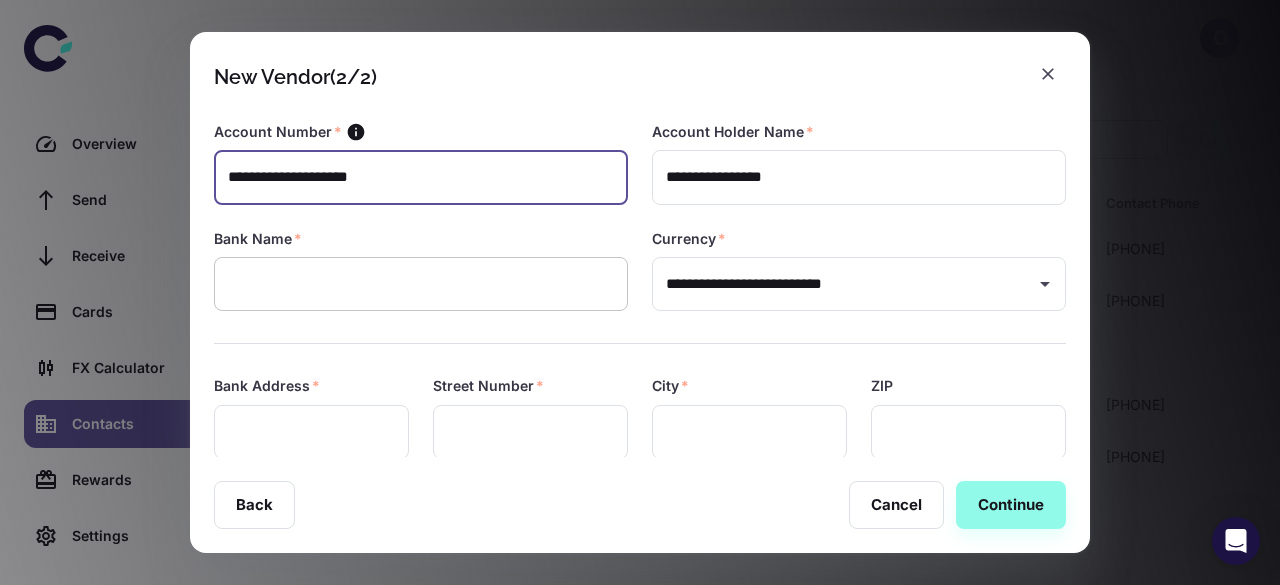 type on "**********" 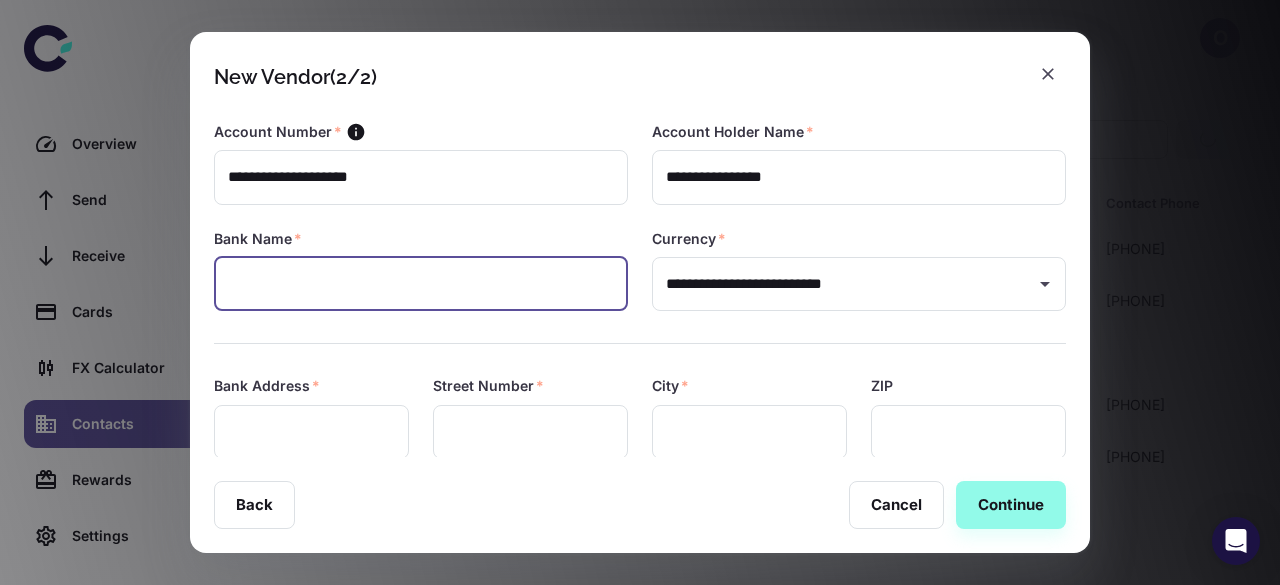 click at bounding box center (421, 284) 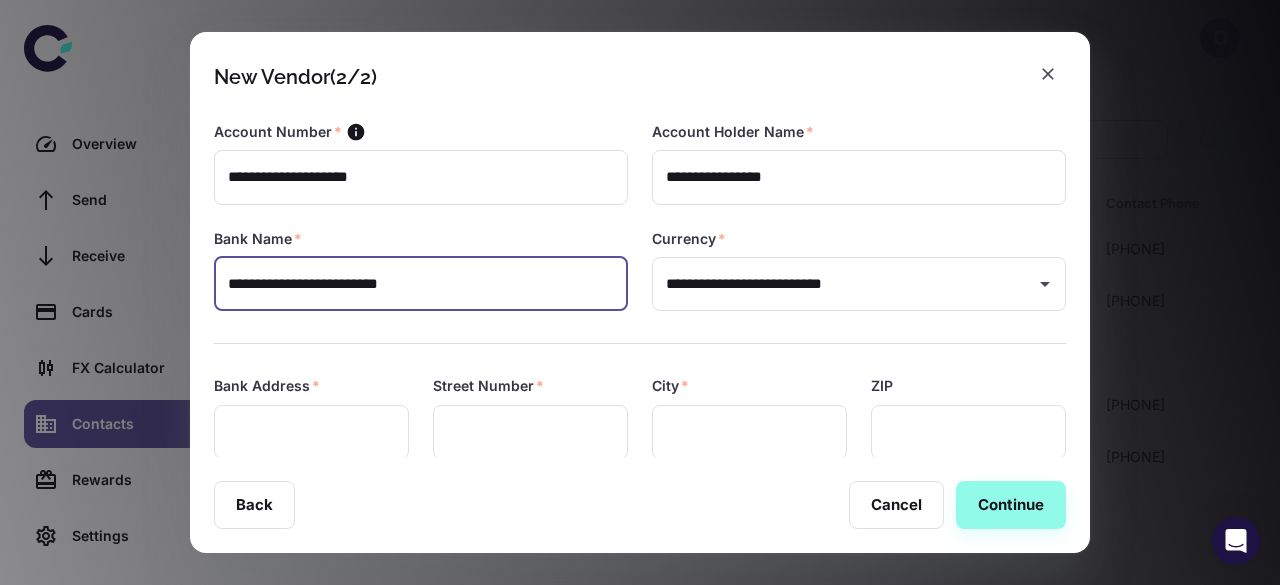 type on "**********" 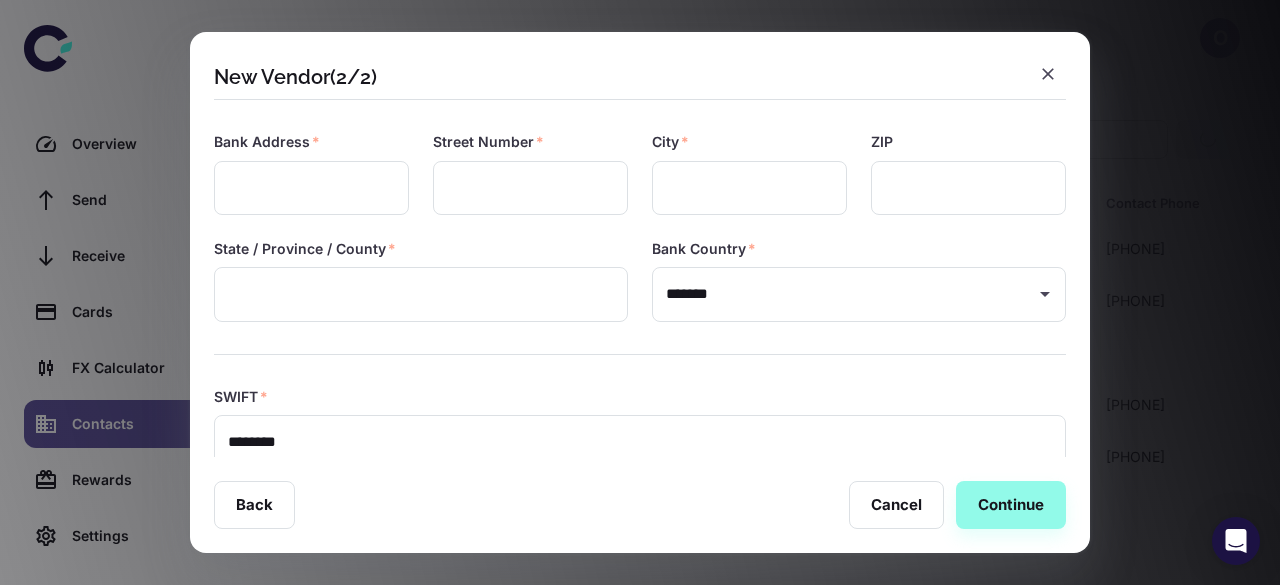 scroll, scrollTop: 234, scrollLeft: 0, axis: vertical 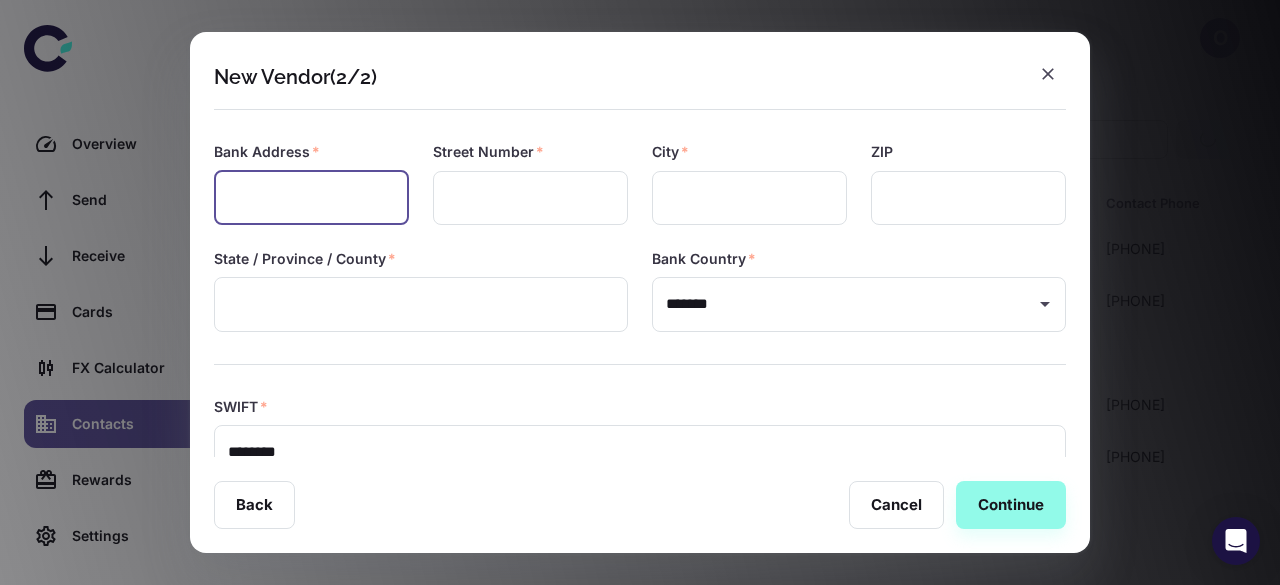 click at bounding box center [311, 198] 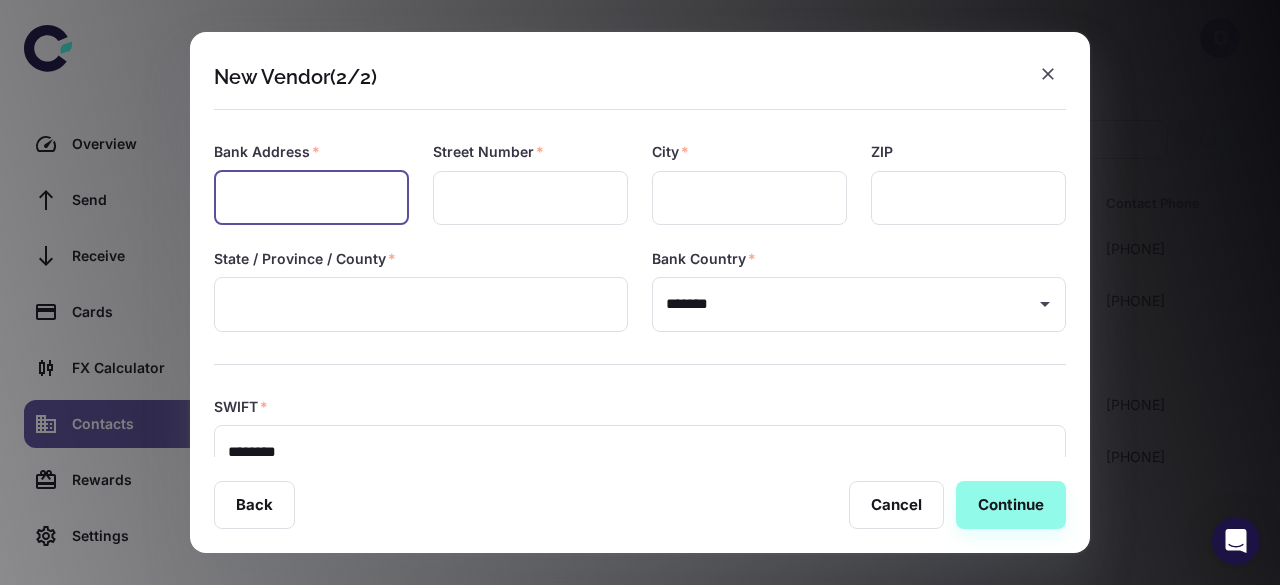 paste on "**********" 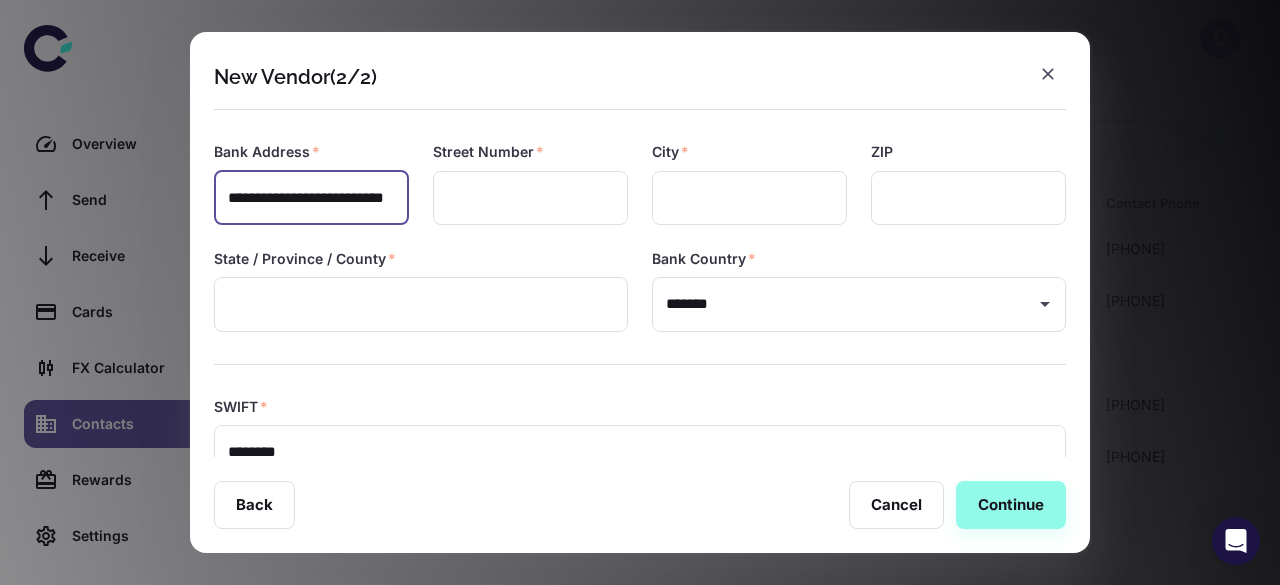 scroll, scrollTop: 0, scrollLeft: 22, axis: horizontal 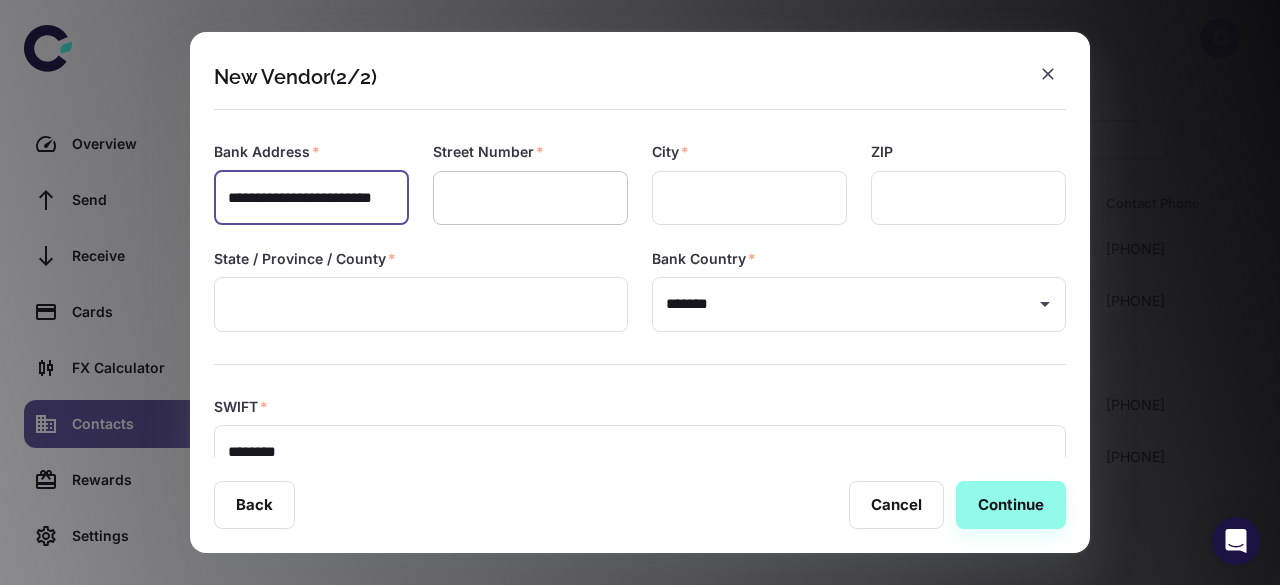 type on "**********" 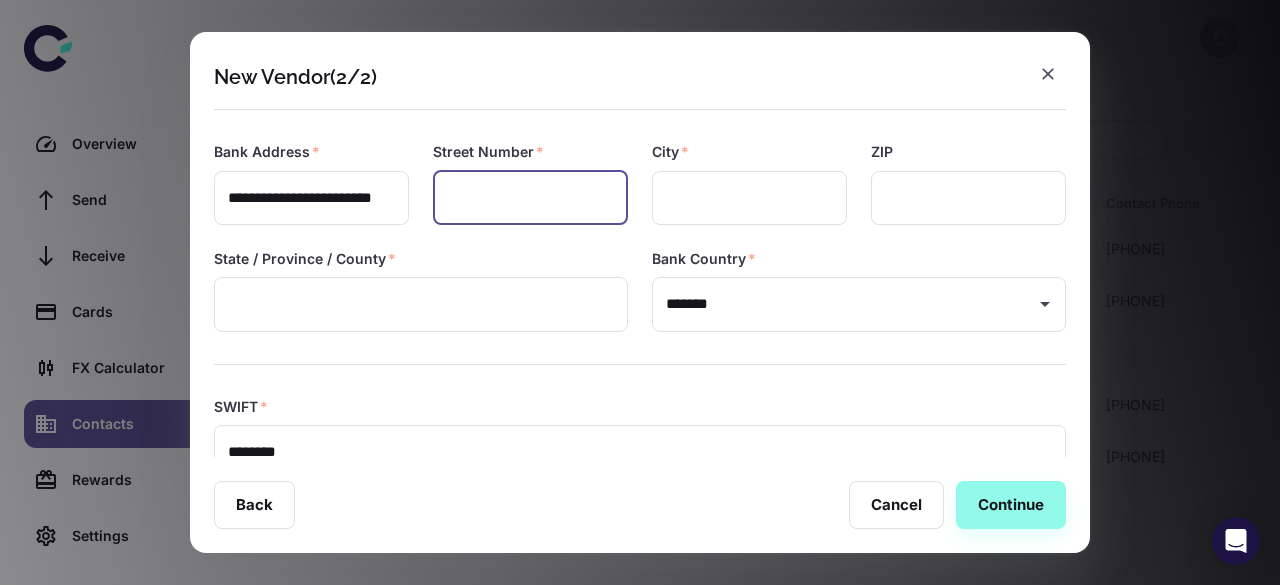 click at bounding box center [530, 198] 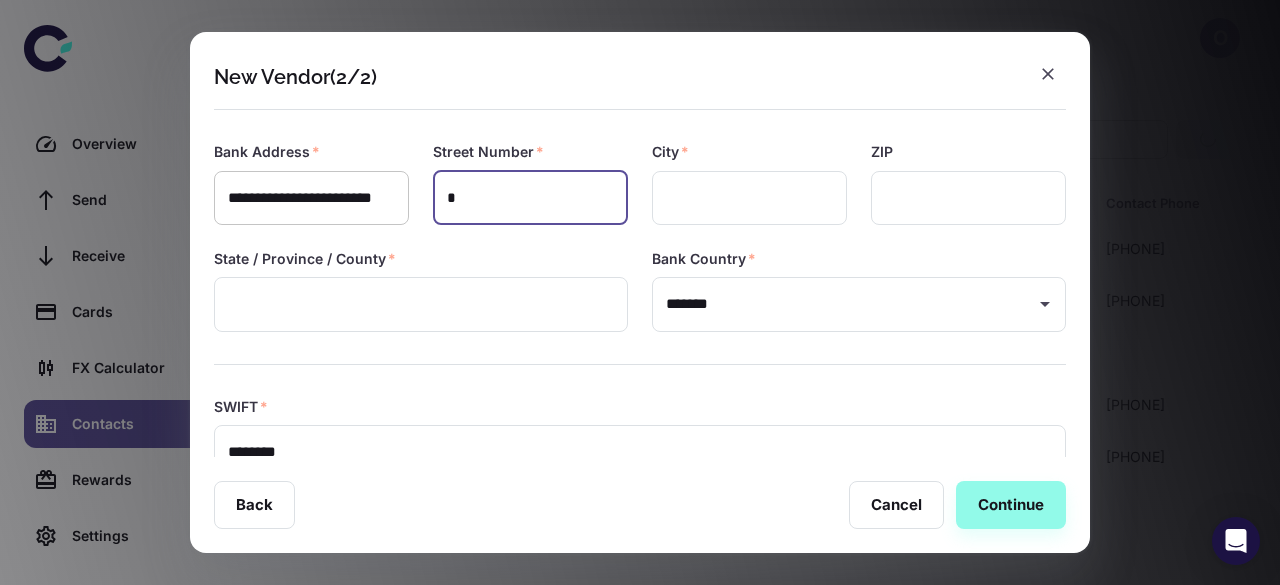 type on "*" 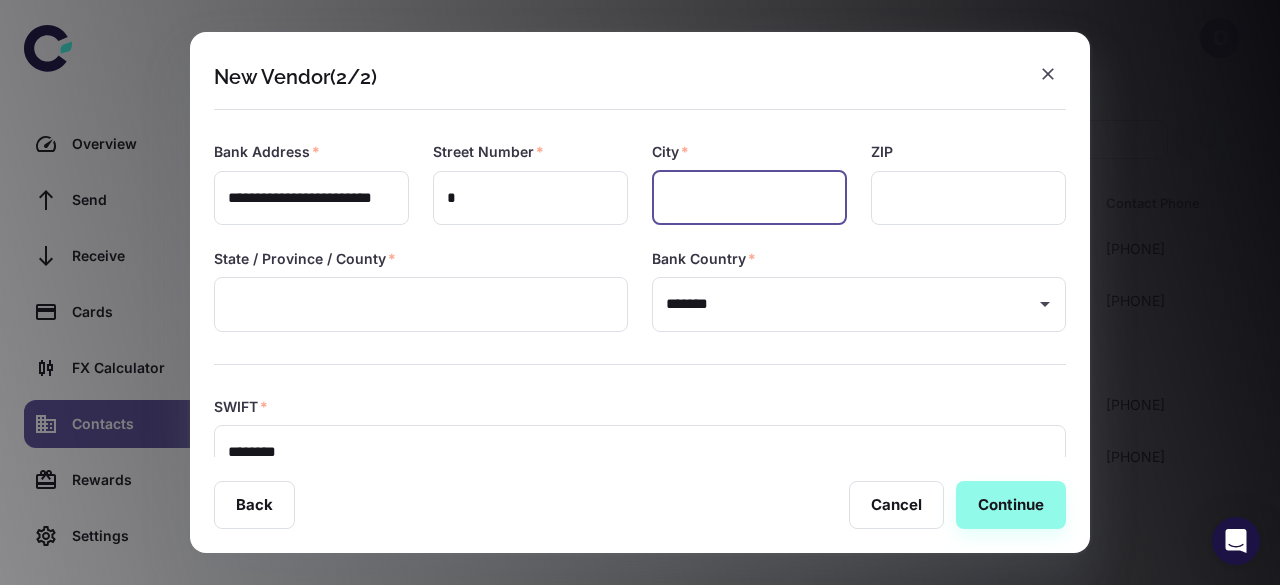 click at bounding box center [749, 198] 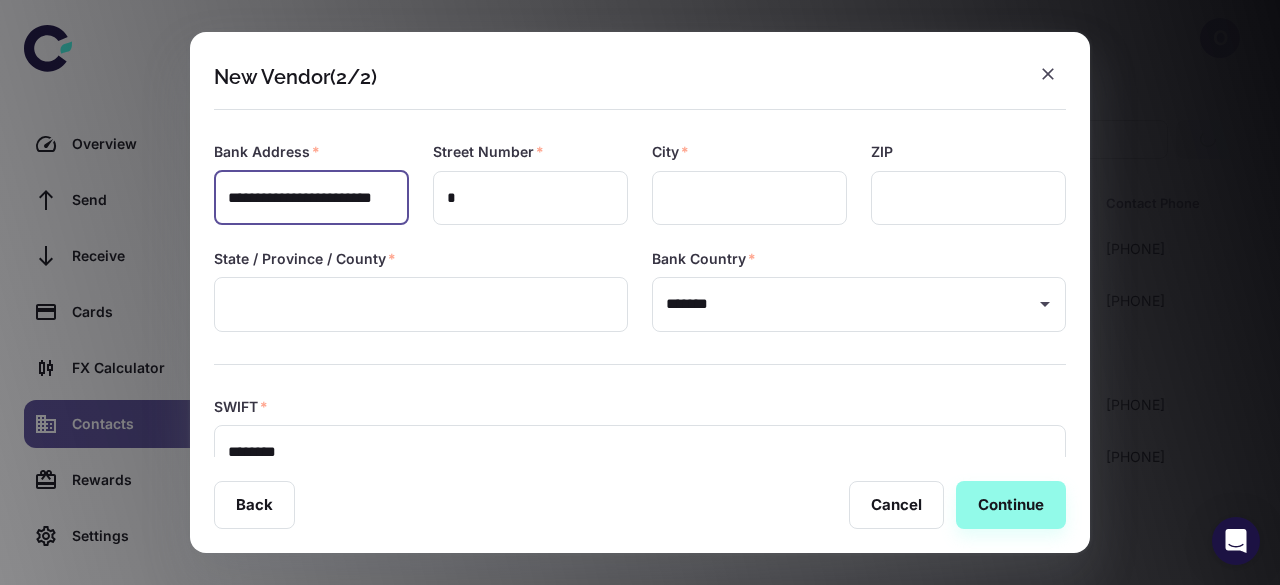 scroll, scrollTop: 0, scrollLeft: 12, axis: horizontal 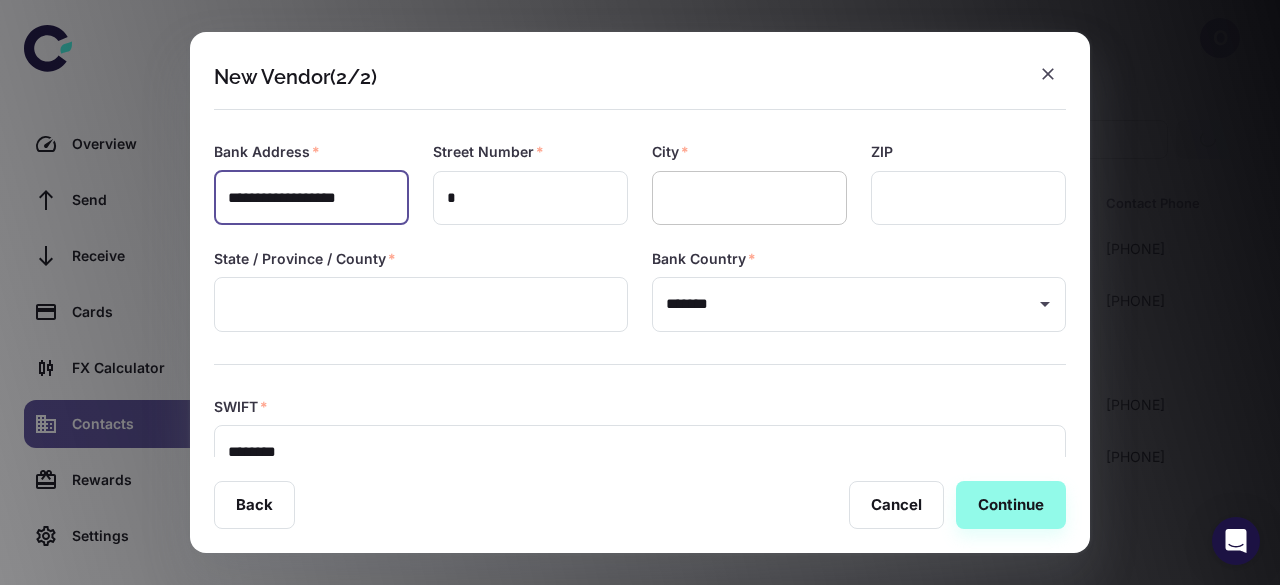 type on "**********" 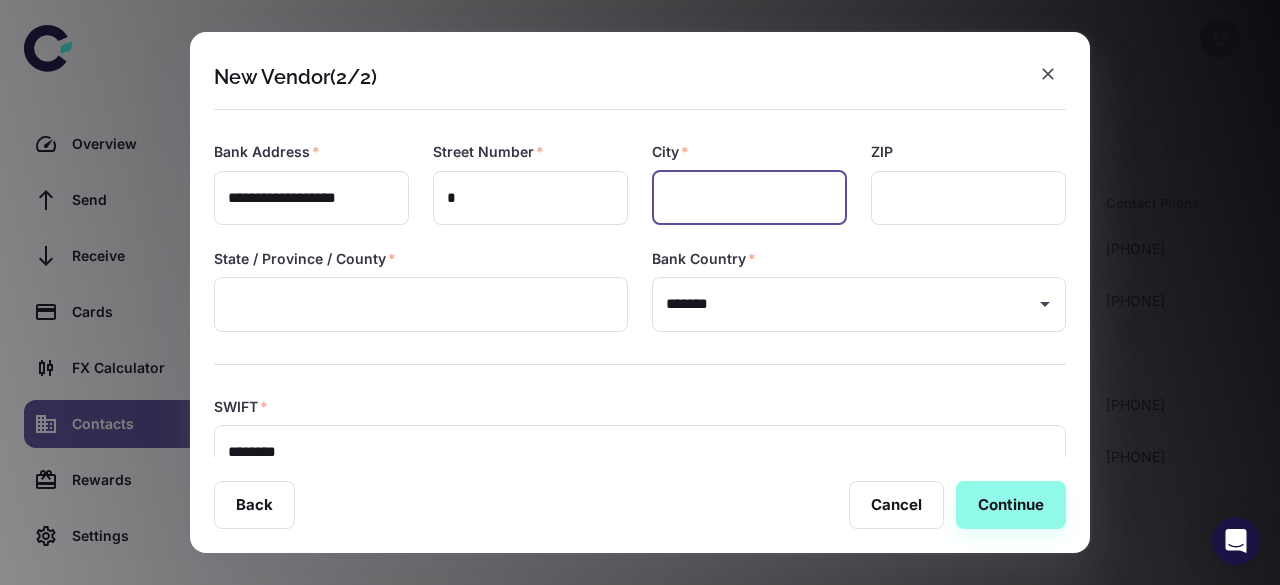 click at bounding box center [749, 198] 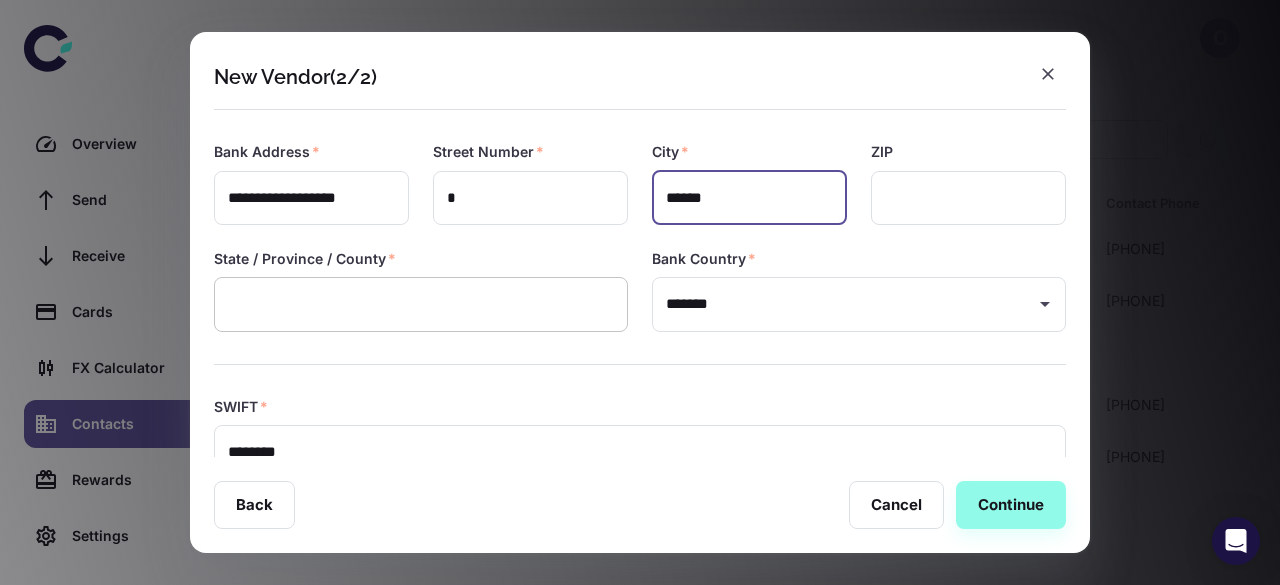type on "******" 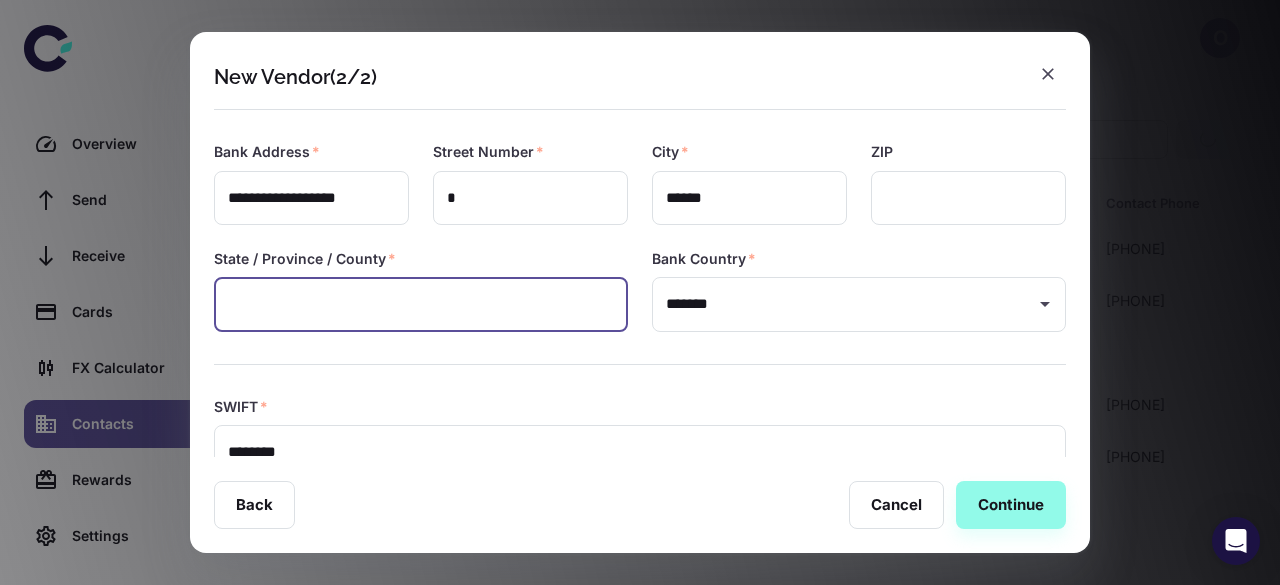 click at bounding box center [421, 304] 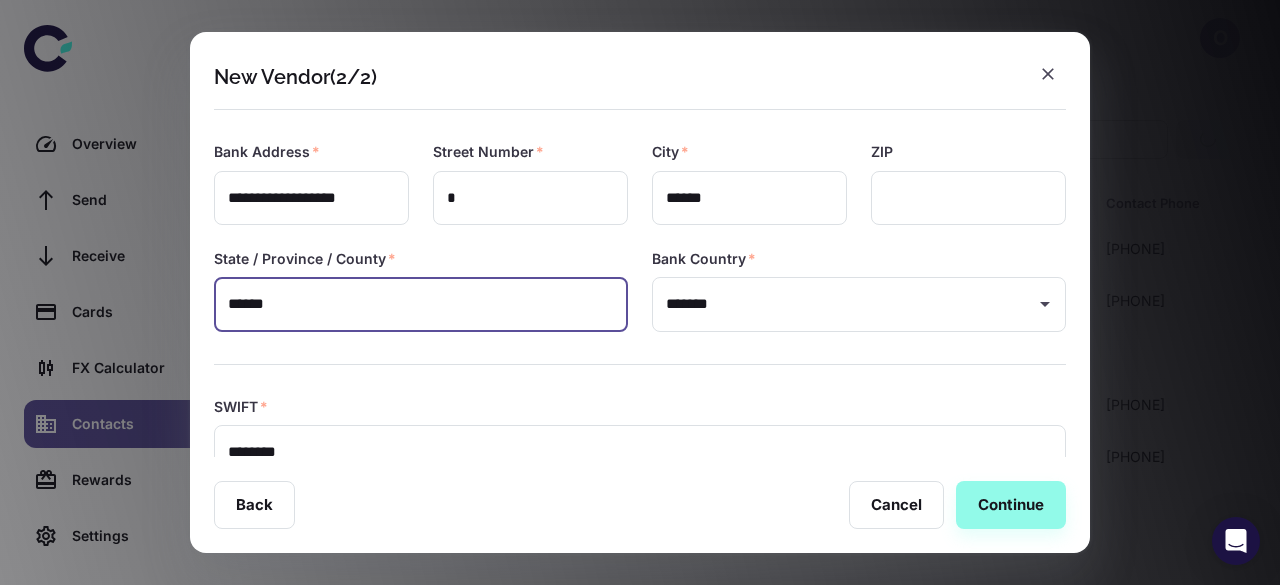 type on "******" 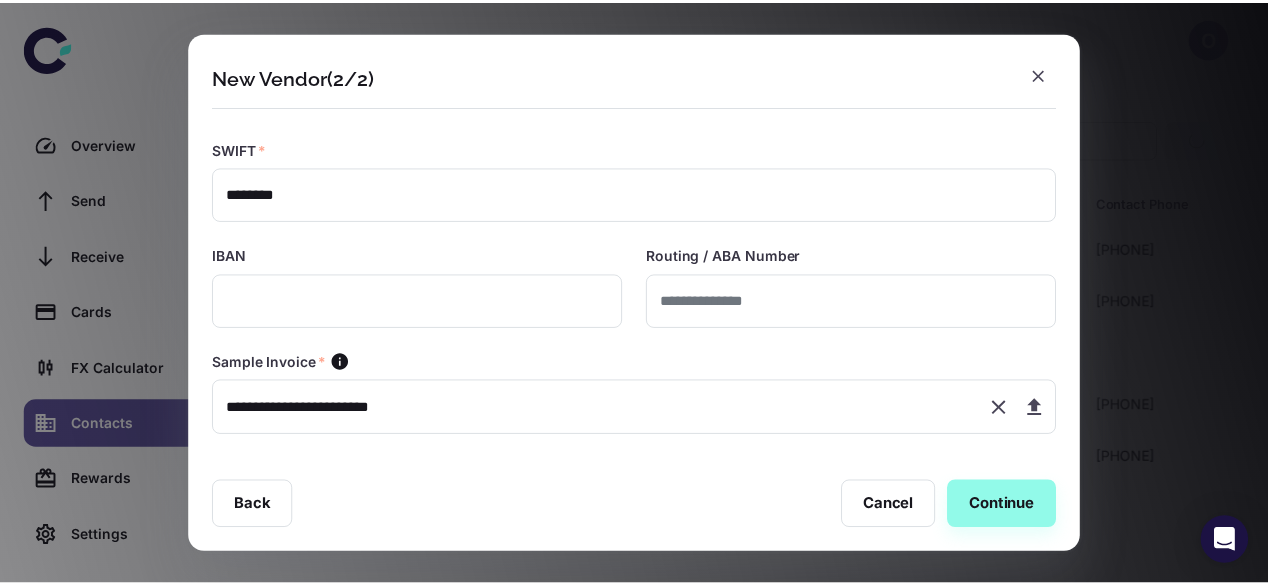scroll, scrollTop: 0, scrollLeft: 0, axis: both 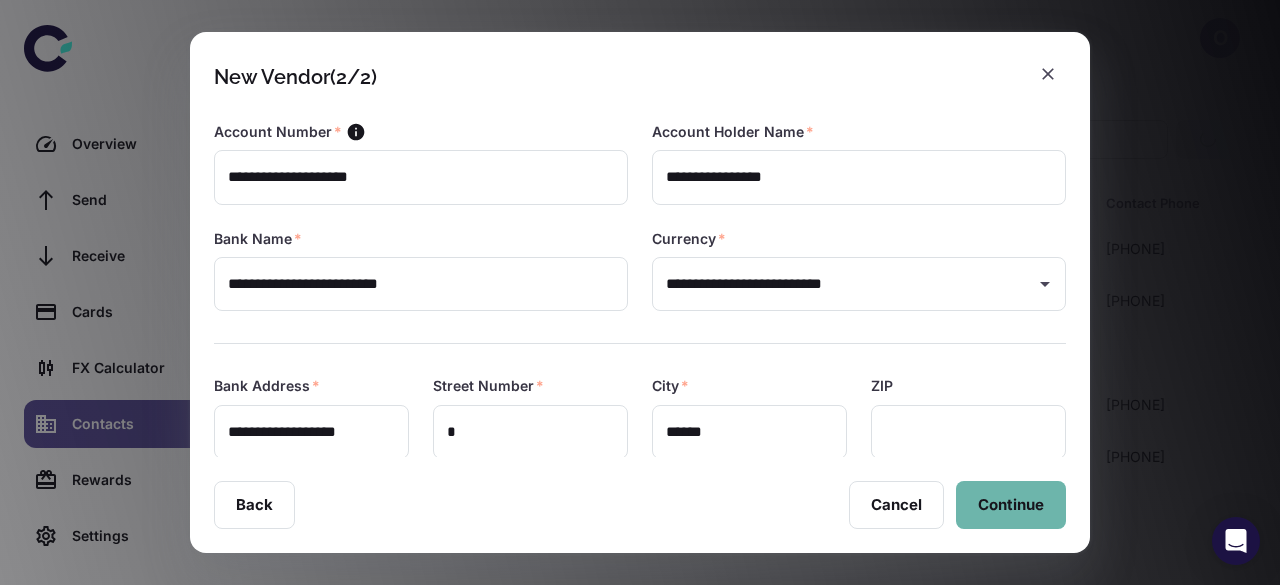 click on "Continue" at bounding box center (1011, 505) 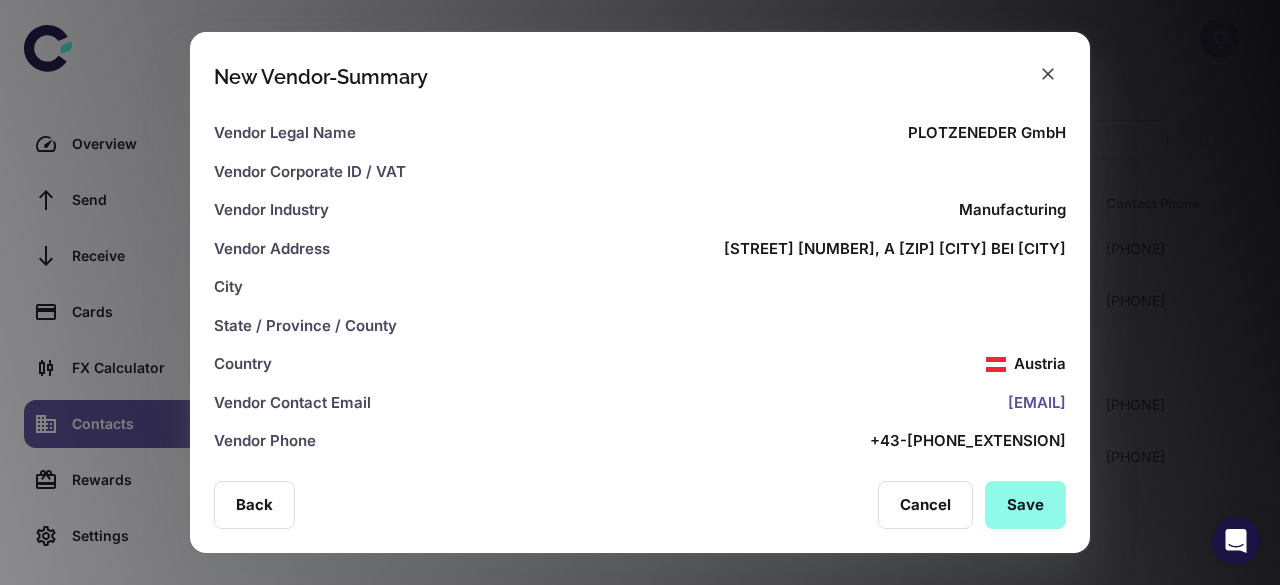 click on "Save" at bounding box center (1025, 505) 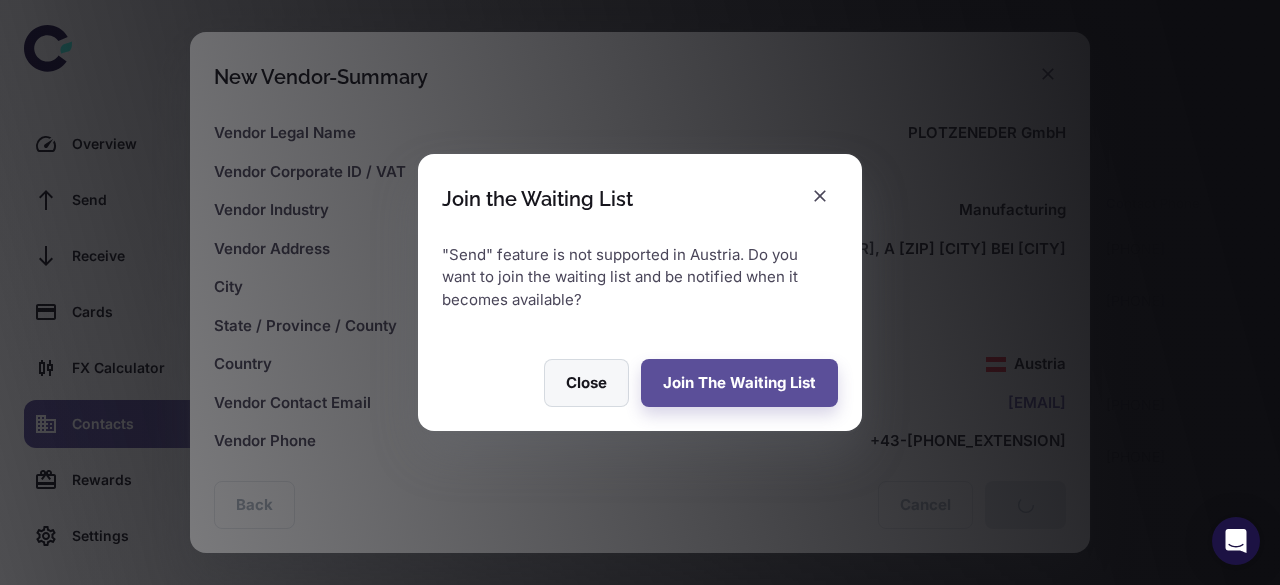 click on "Close" at bounding box center (586, 383) 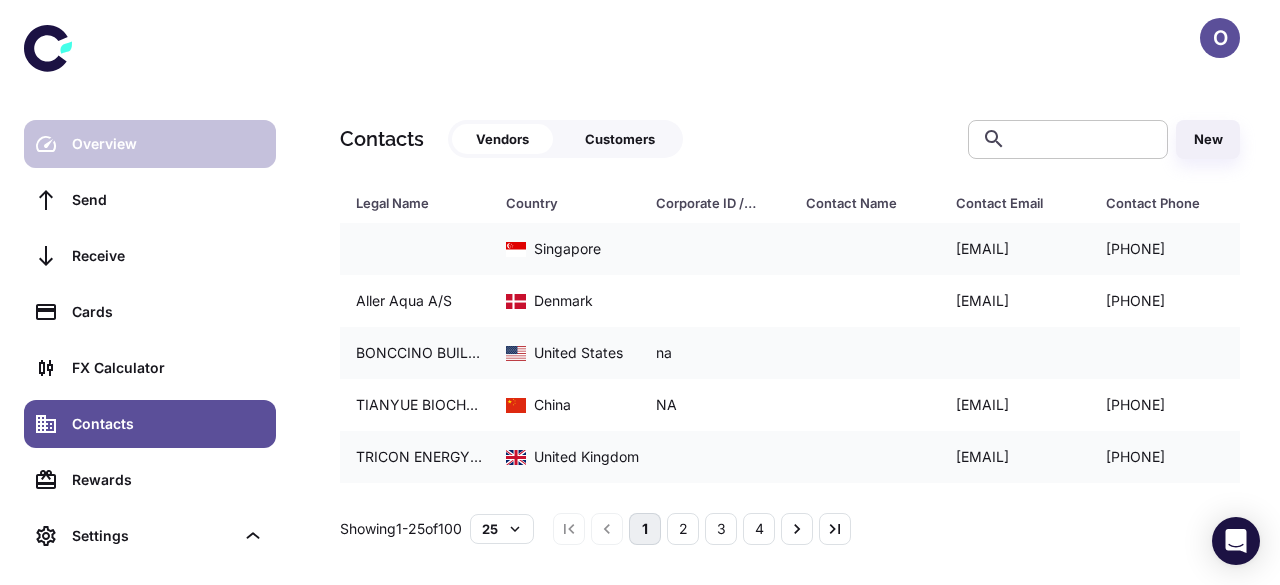 click on "Overview" at bounding box center [168, 144] 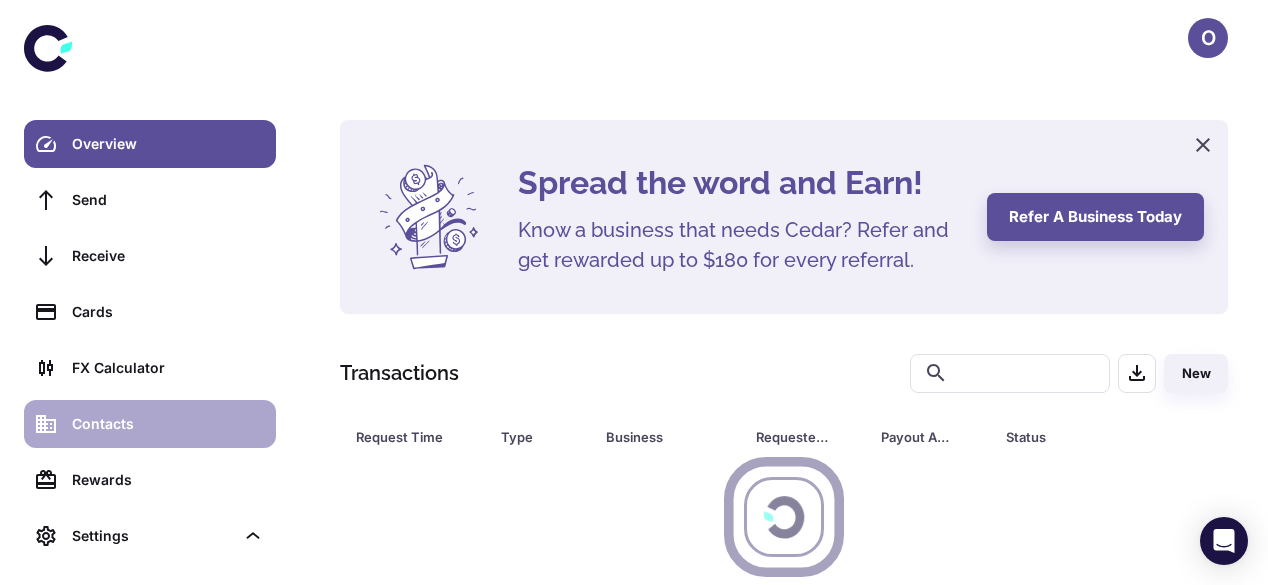 click on "Contacts" at bounding box center [168, 424] 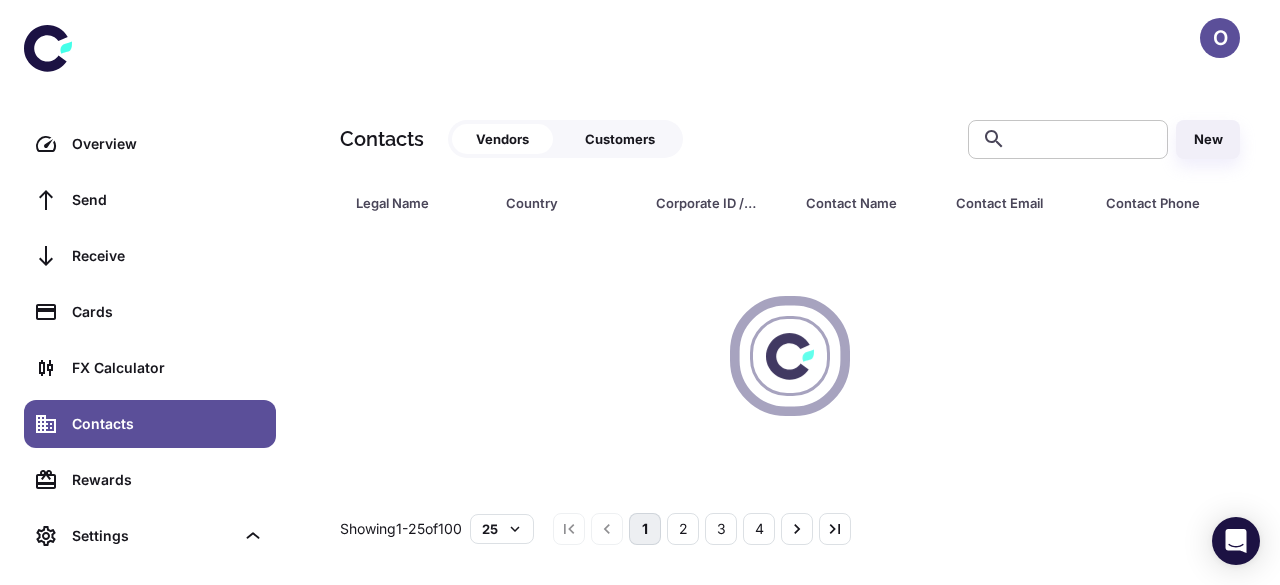 click at bounding box center (1084, 139) 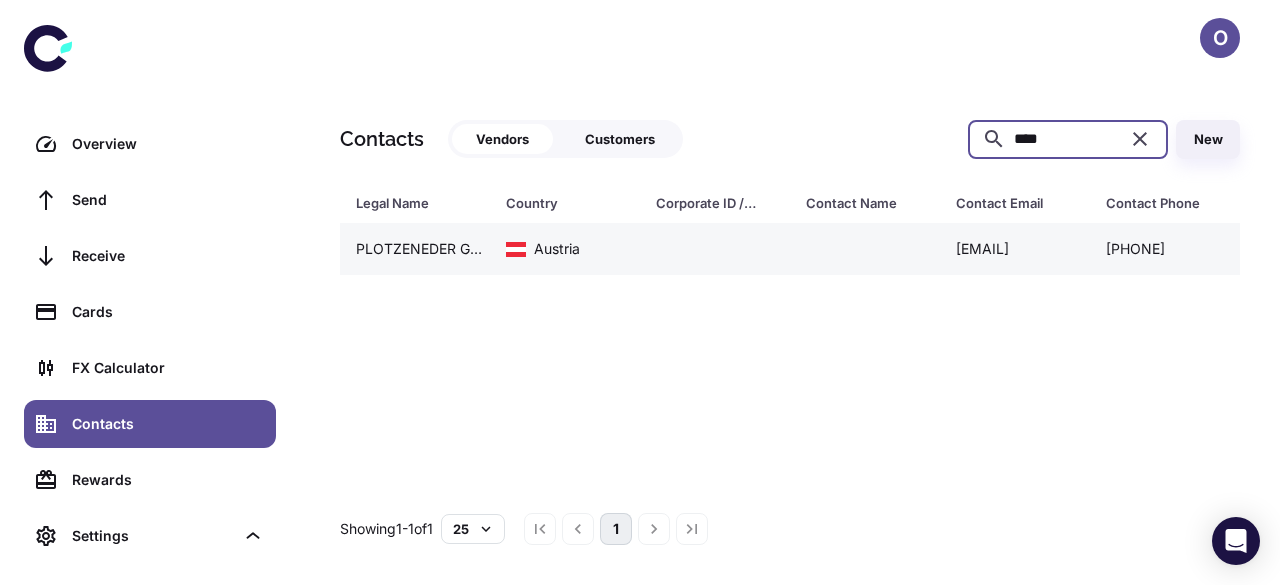 type on "****" 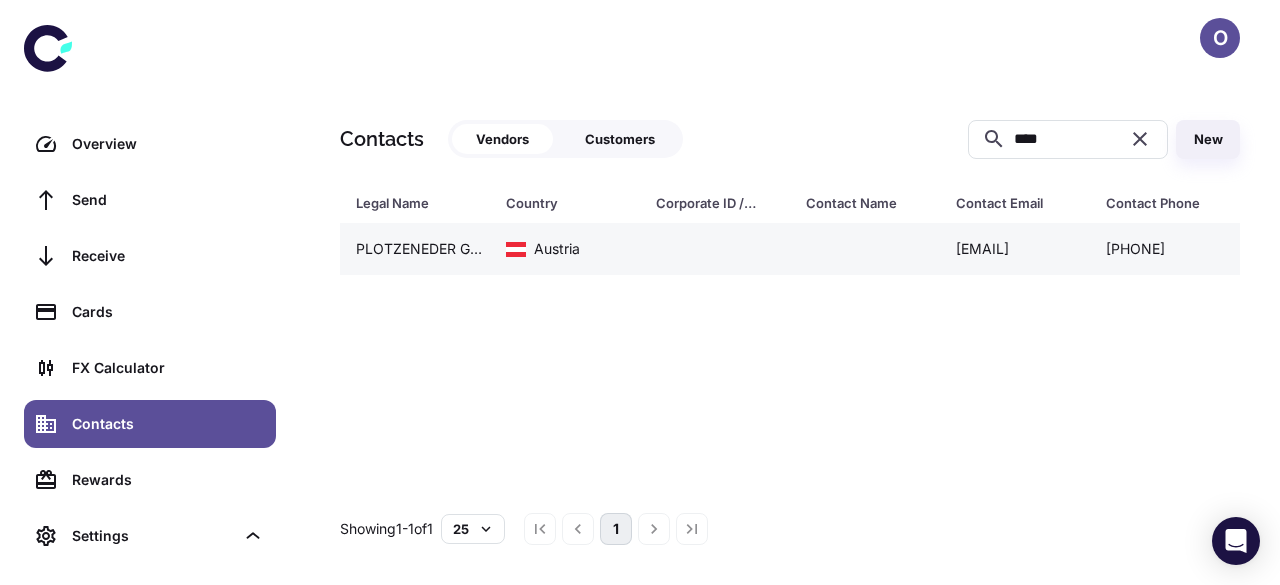 click at bounding box center [715, 249] 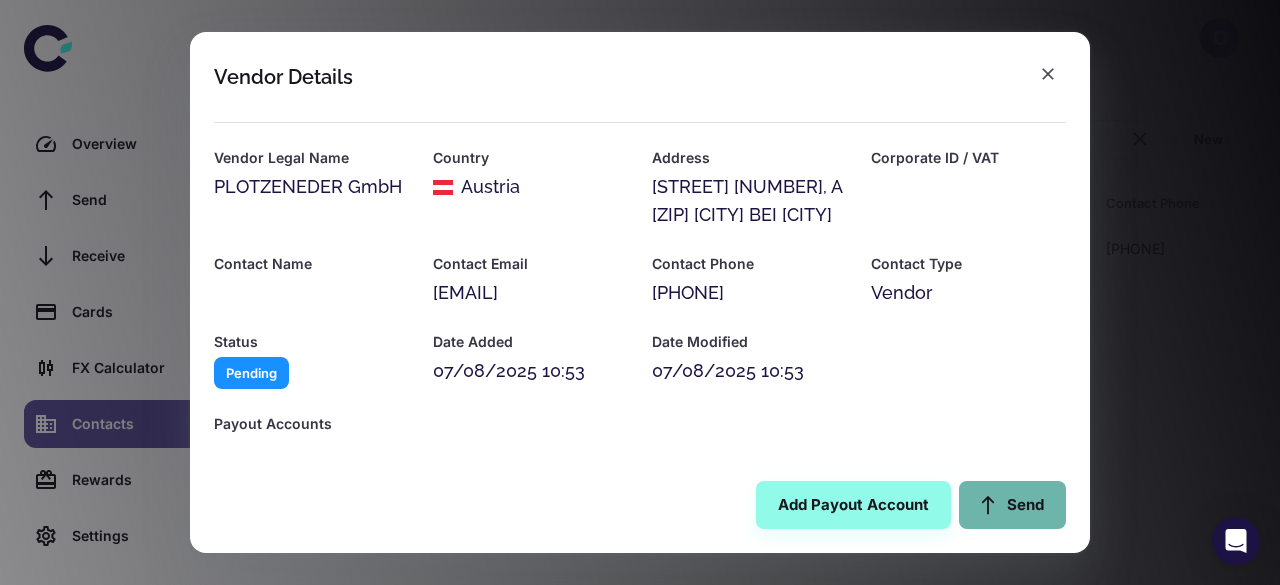 click on "Send" at bounding box center (1012, 505) 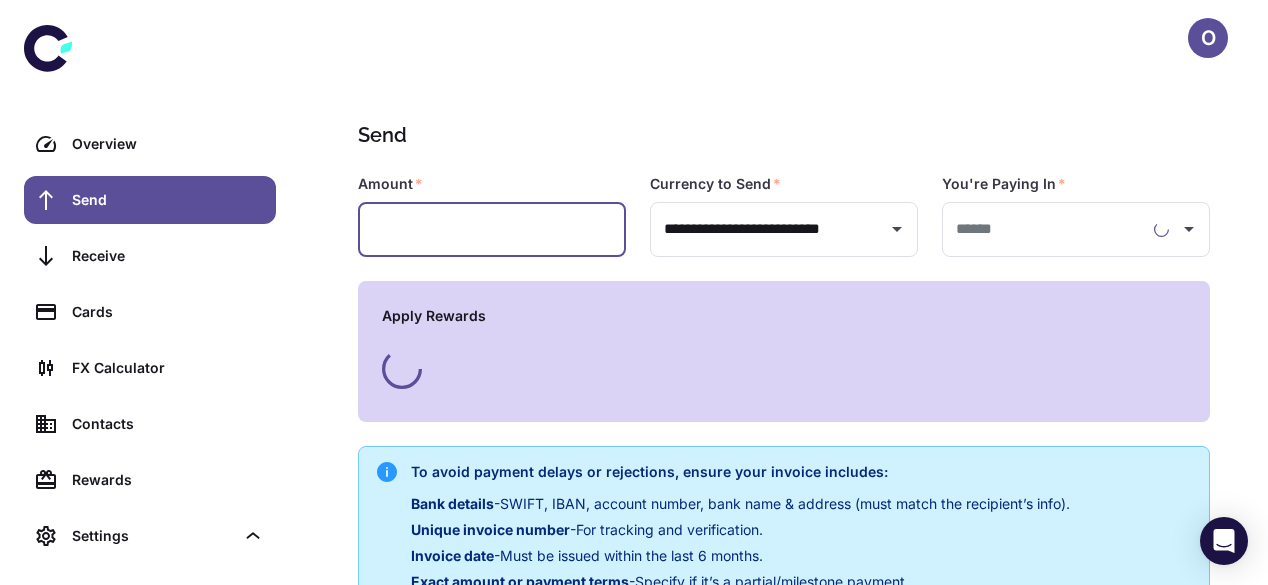 click at bounding box center [492, 229] 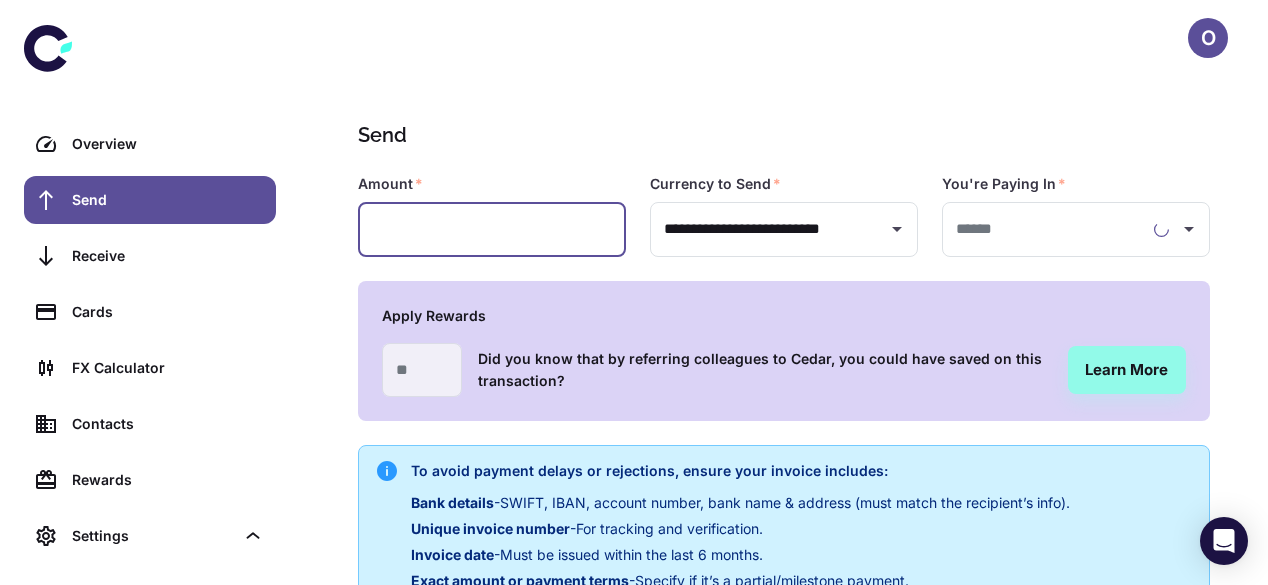 type on "**********" 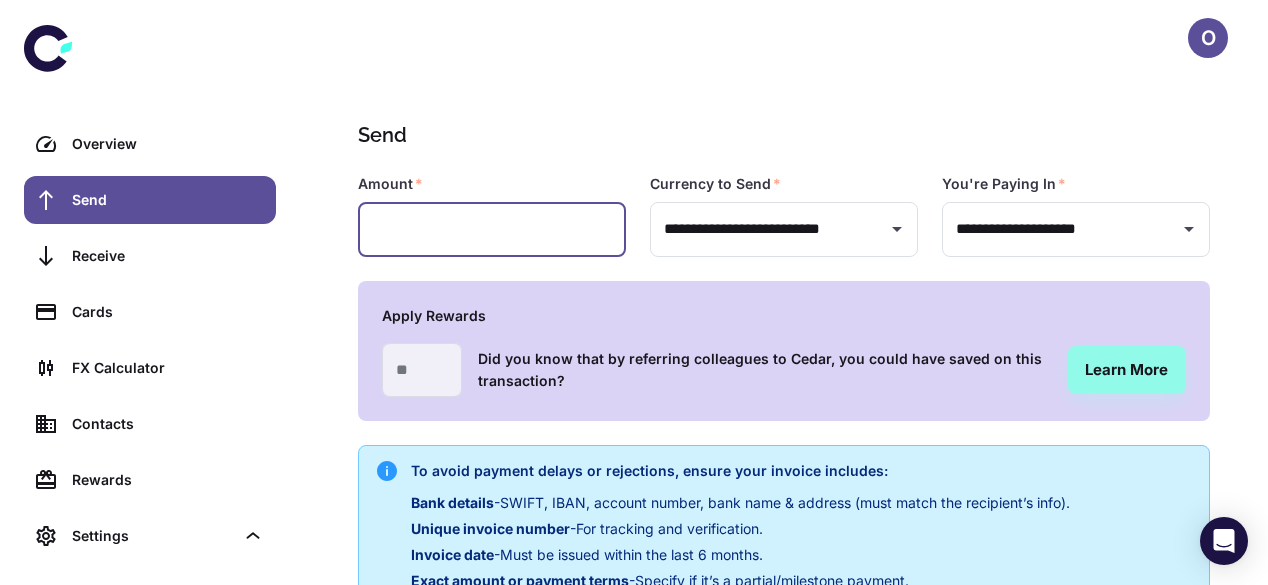 type on "*" 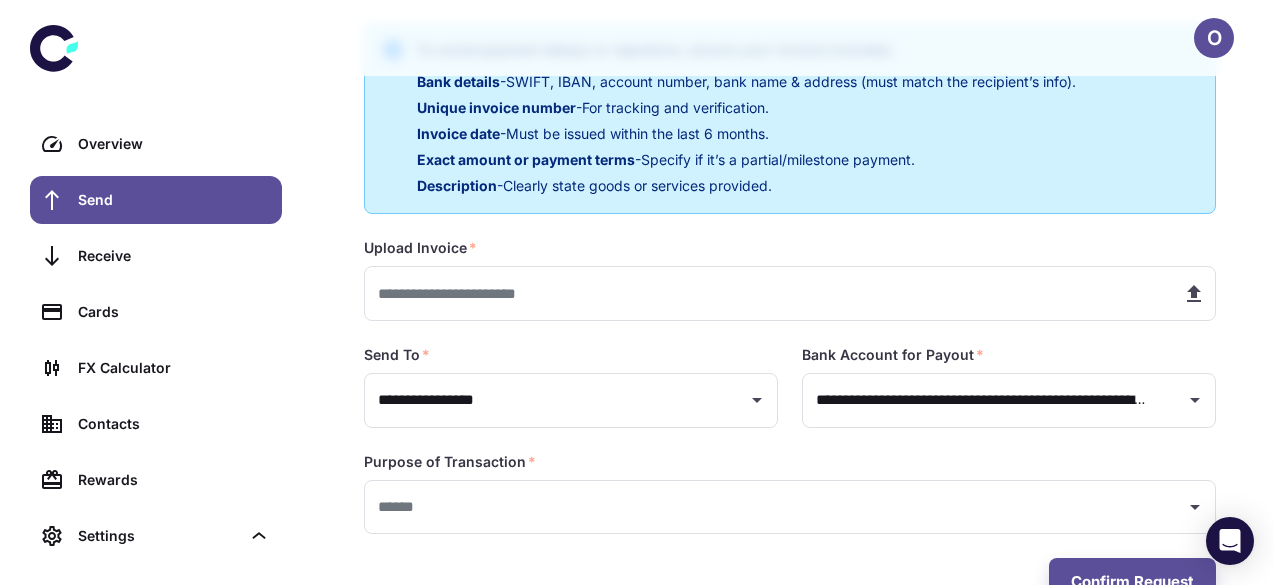 scroll, scrollTop: 425, scrollLeft: 0, axis: vertical 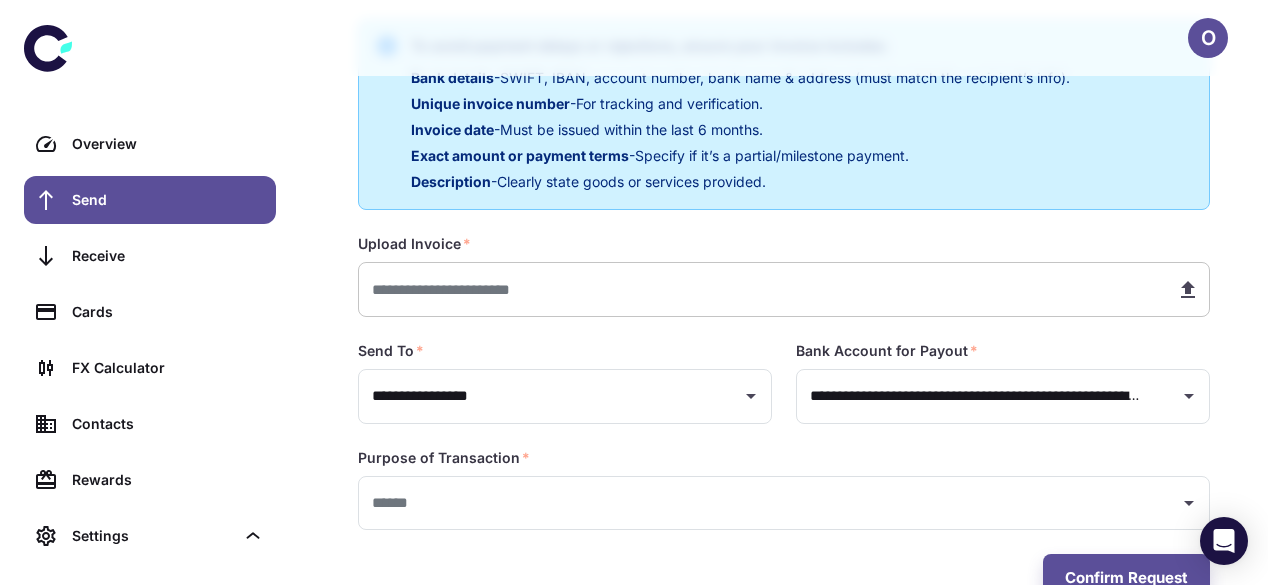 type on "******" 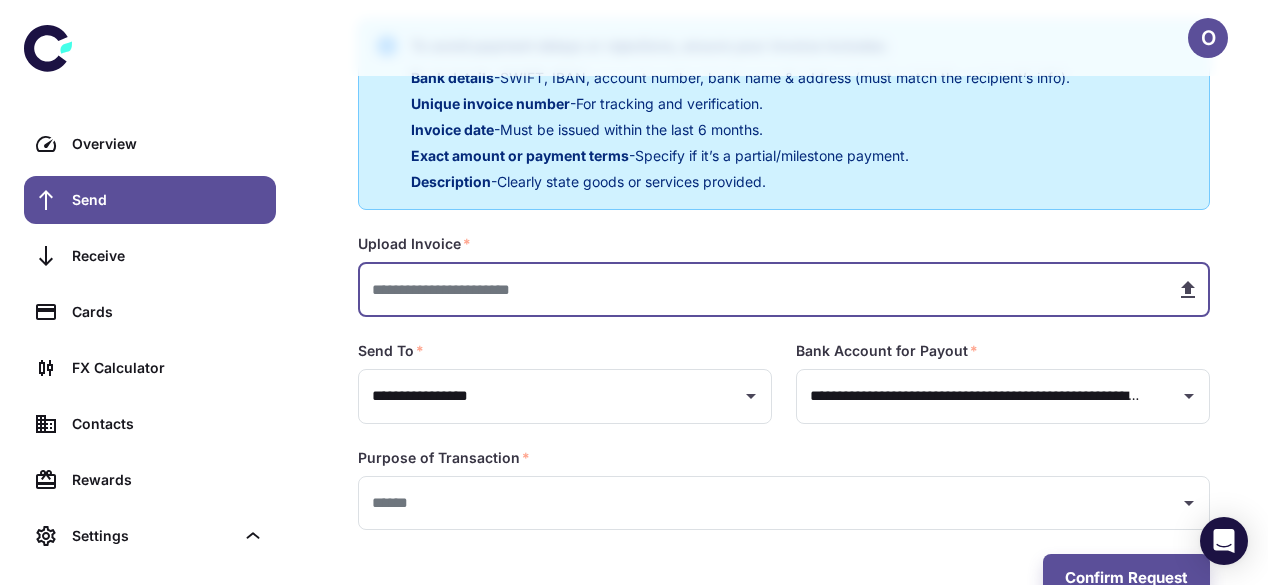 click at bounding box center (759, 289) 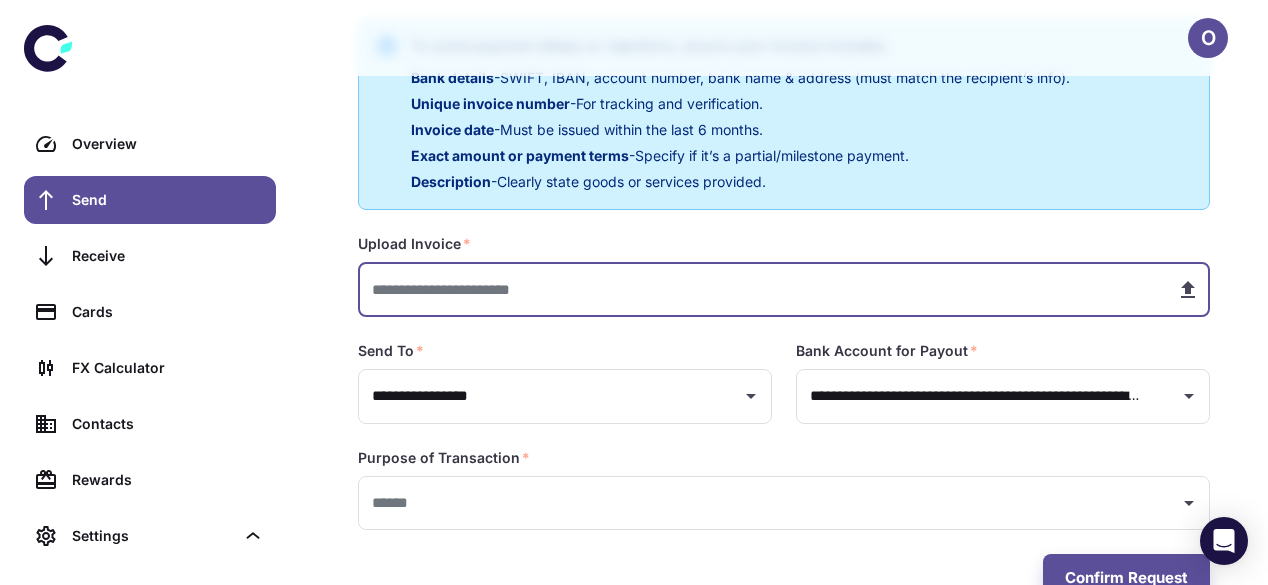 type on "**********" 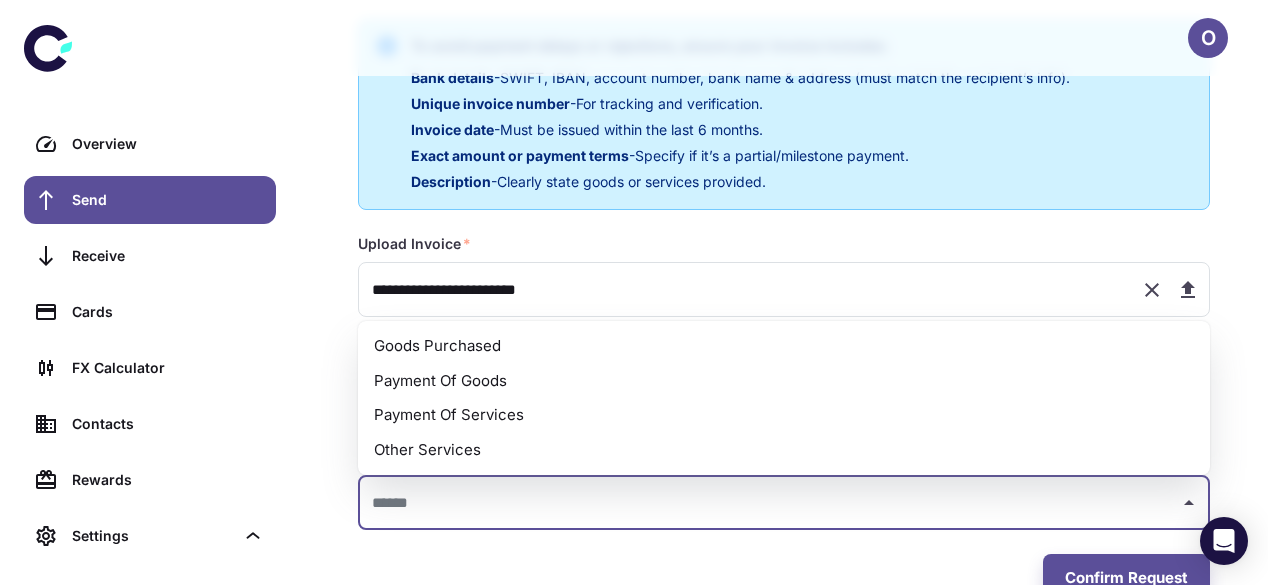 click at bounding box center (769, 503) 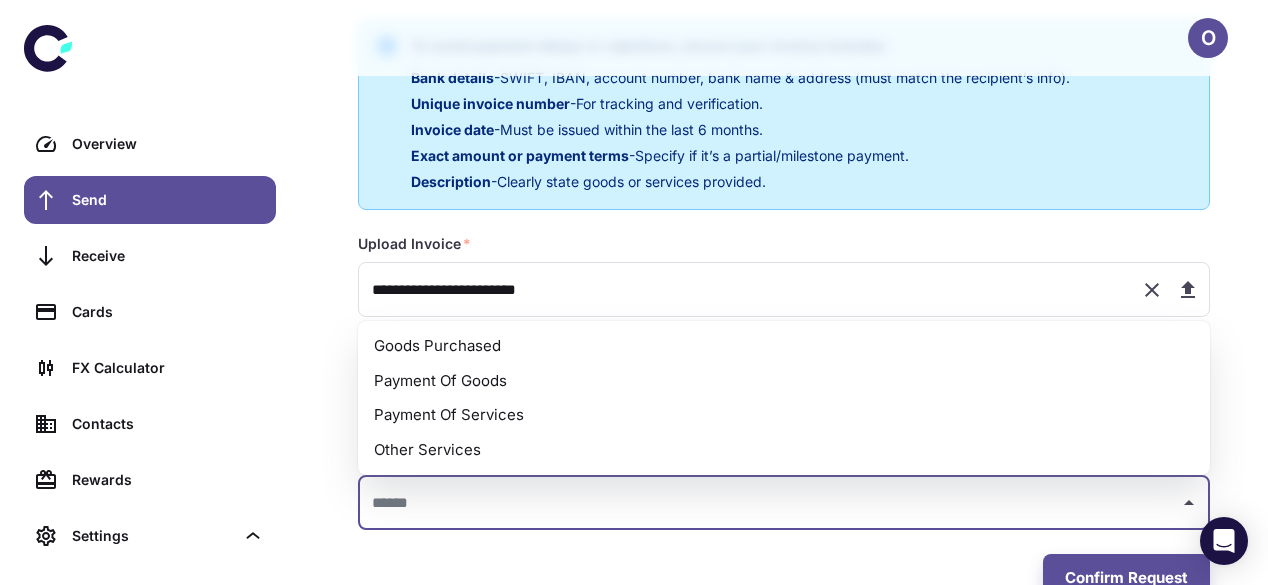 click on "Payment Of Goods" at bounding box center (784, 381) 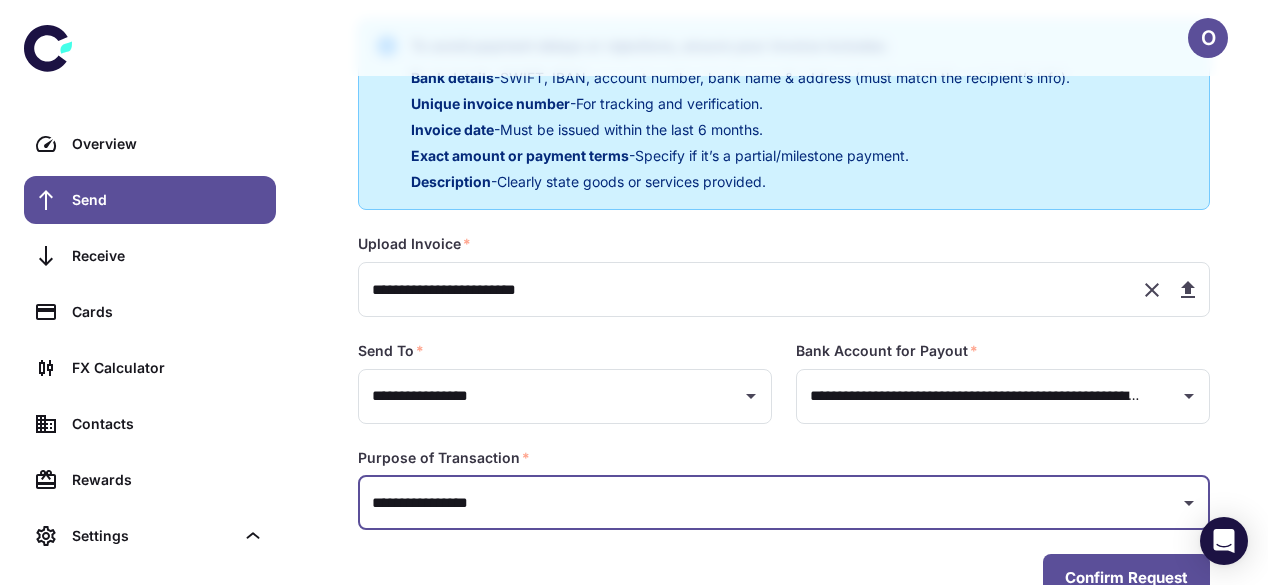 click on "Confirm Request" at bounding box center [1126, 578] 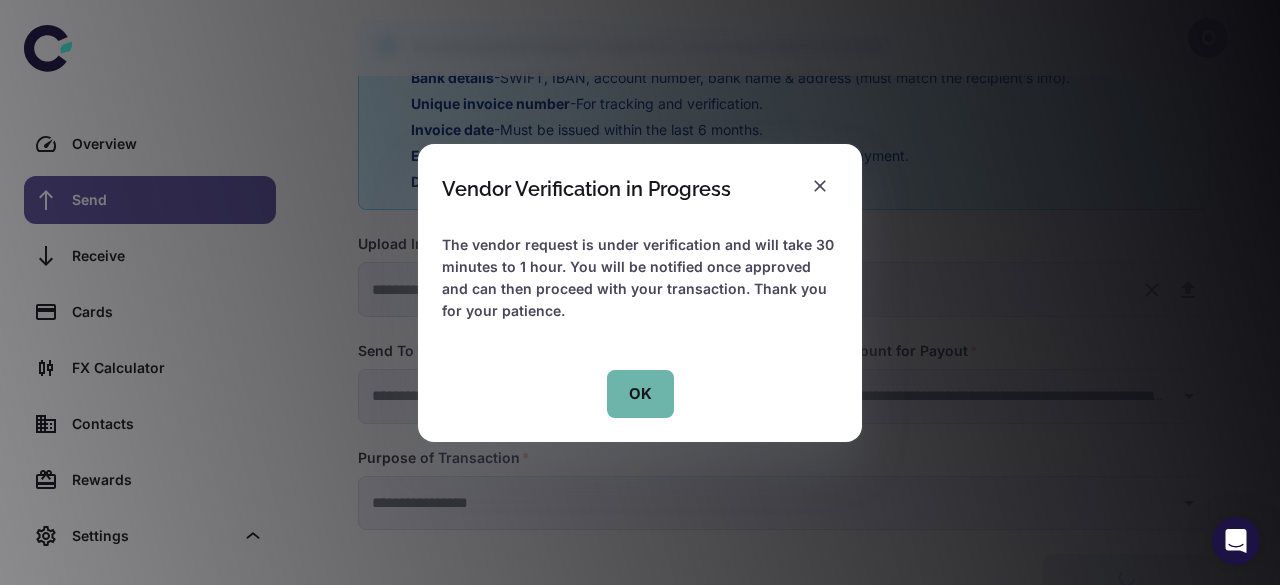 click on "OK" at bounding box center (640, 394) 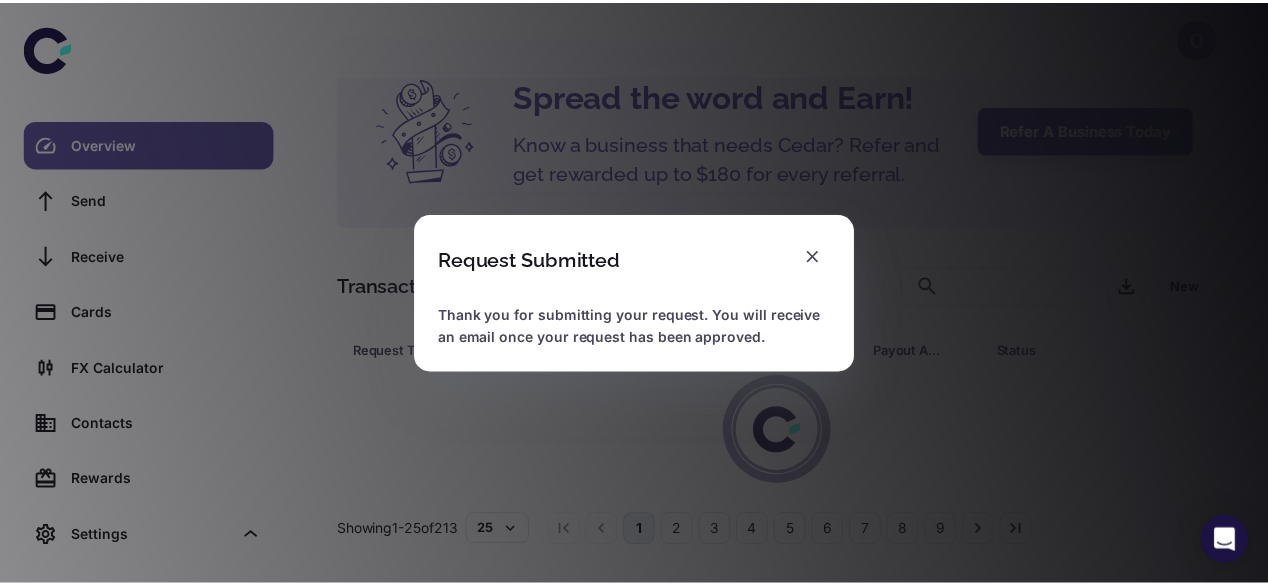 scroll, scrollTop: 67, scrollLeft: 0, axis: vertical 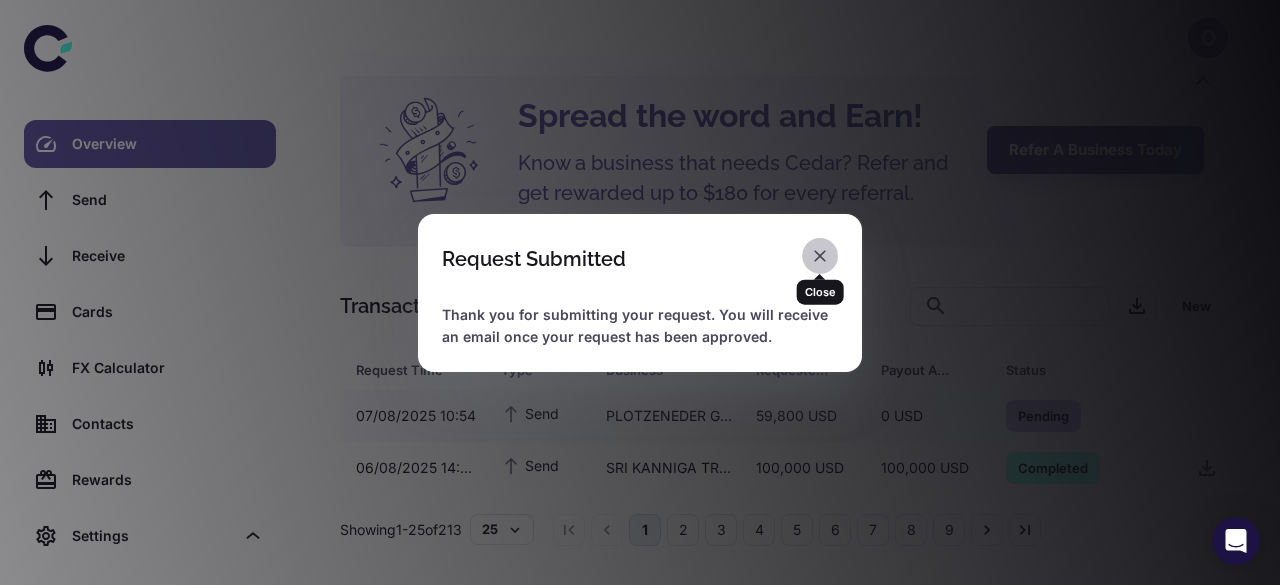 click 